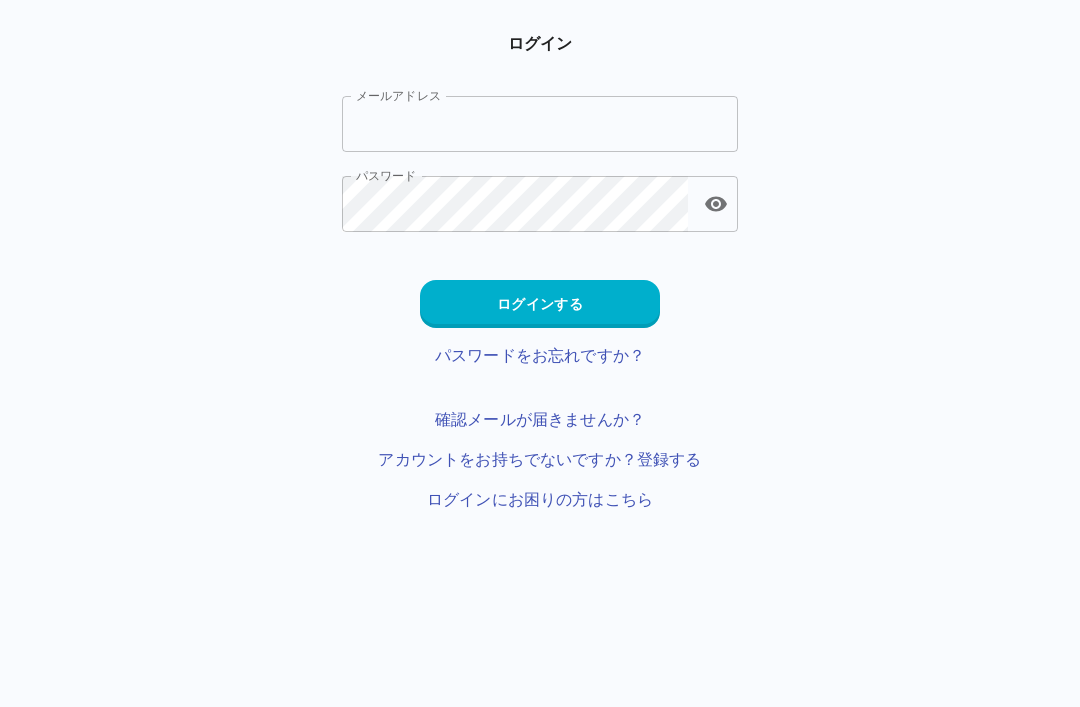 scroll, scrollTop: 0, scrollLeft: 0, axis: both 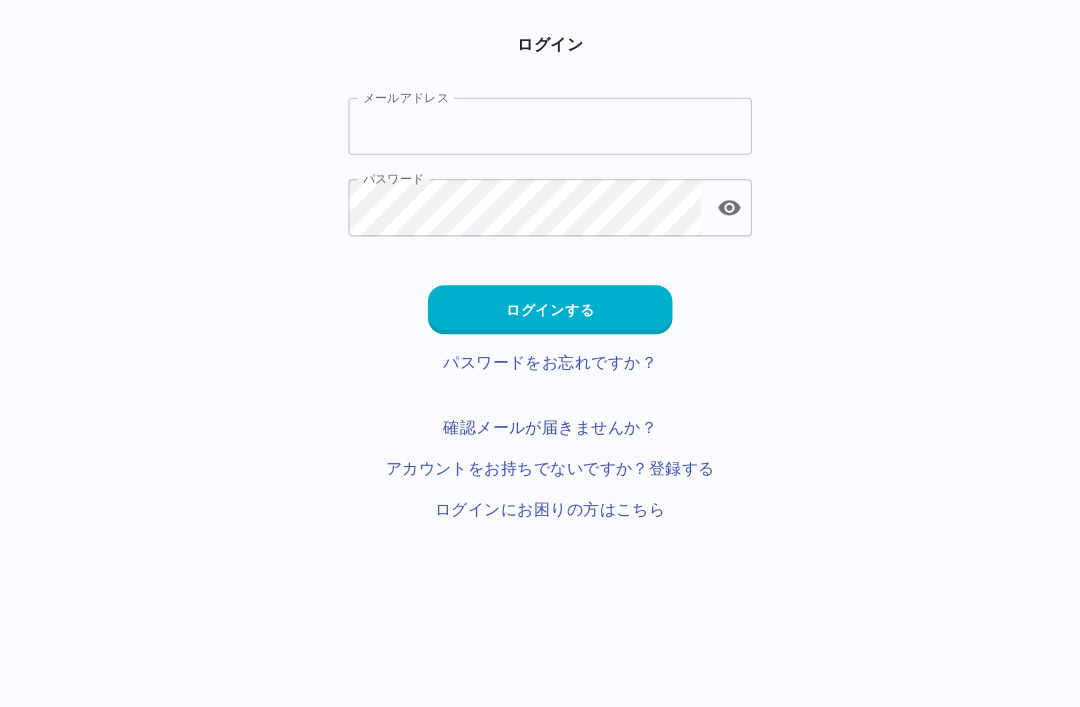 click on "ログインする" at bounding box center [540, 304] 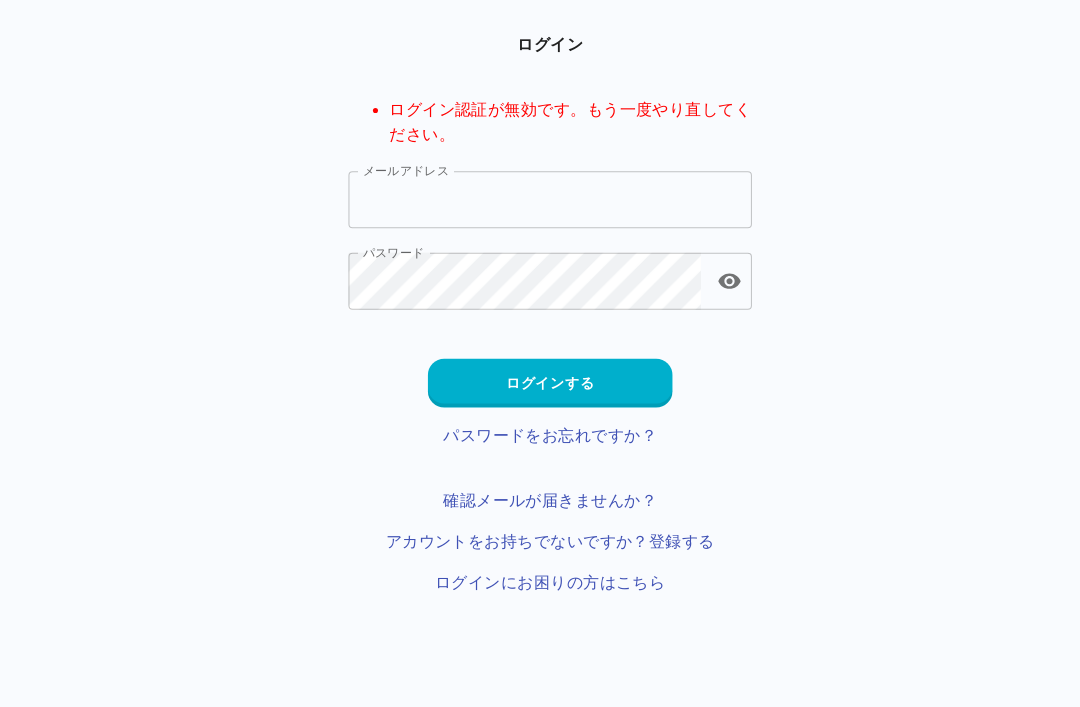 click on "ログイン ログイン認証が無効です。もう一度やり直してください。 メールアドレス [EMAIL] メールアドレス パスワード パスワード ログインする パスワードをお忘れですか？ 確認メールが届きませんか？ アカウントをお持ちでないですか？登録する ログインにお困りの方はこちら" at bounding box center (540, 308) 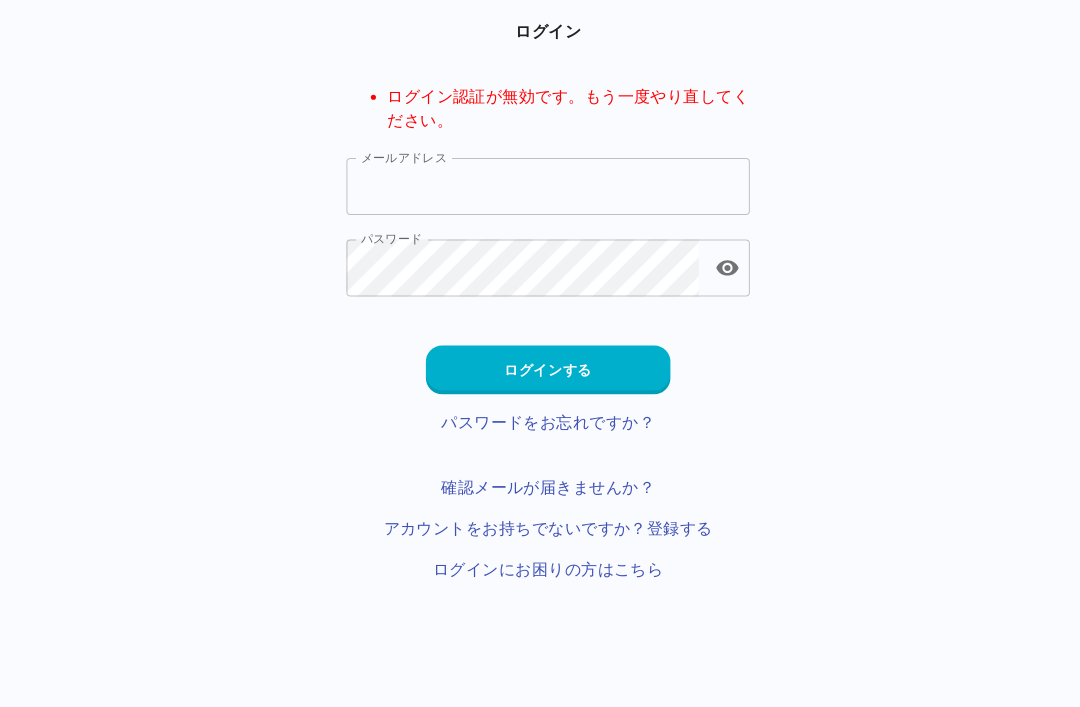 click on "ログイン認証が無効です。もう一度やり直してください。" at bounding box center [560, 120] 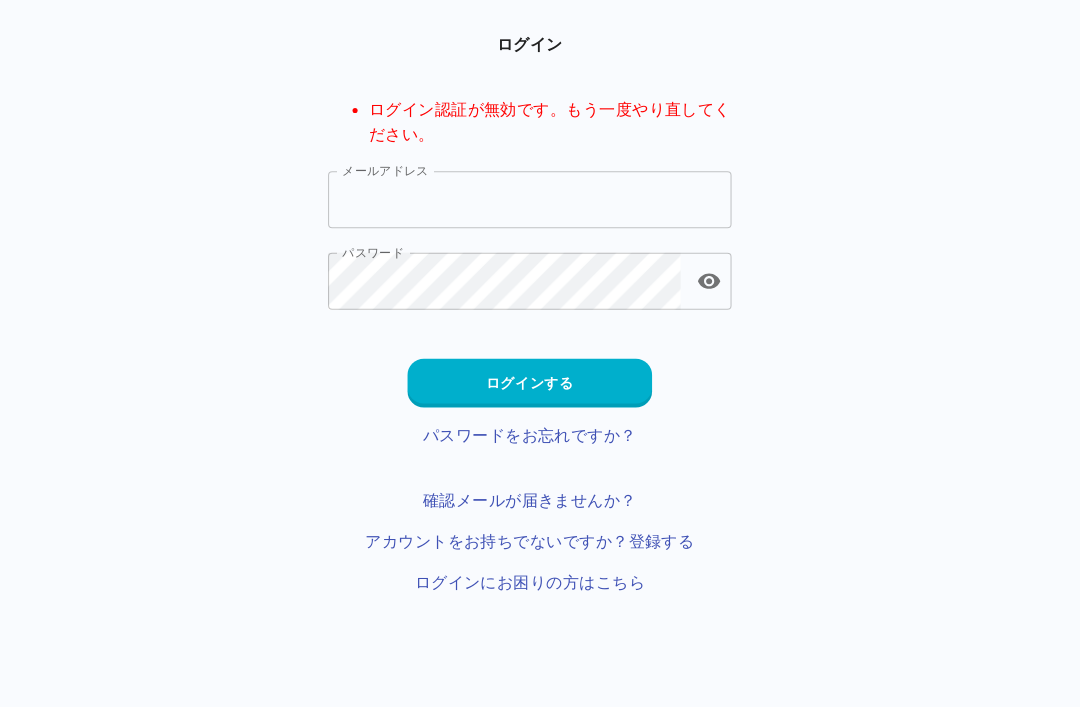 click on "メールアドレス" at bounding box center (540, 196) 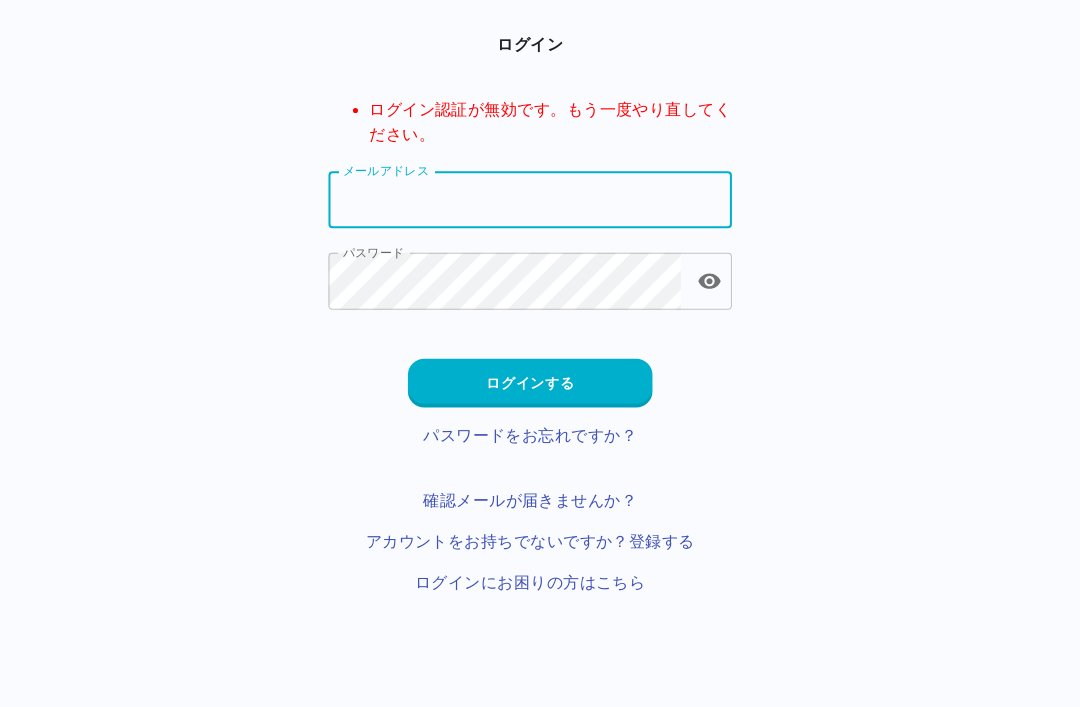 click on "メールアドレス" at bounding box center [540, 196] 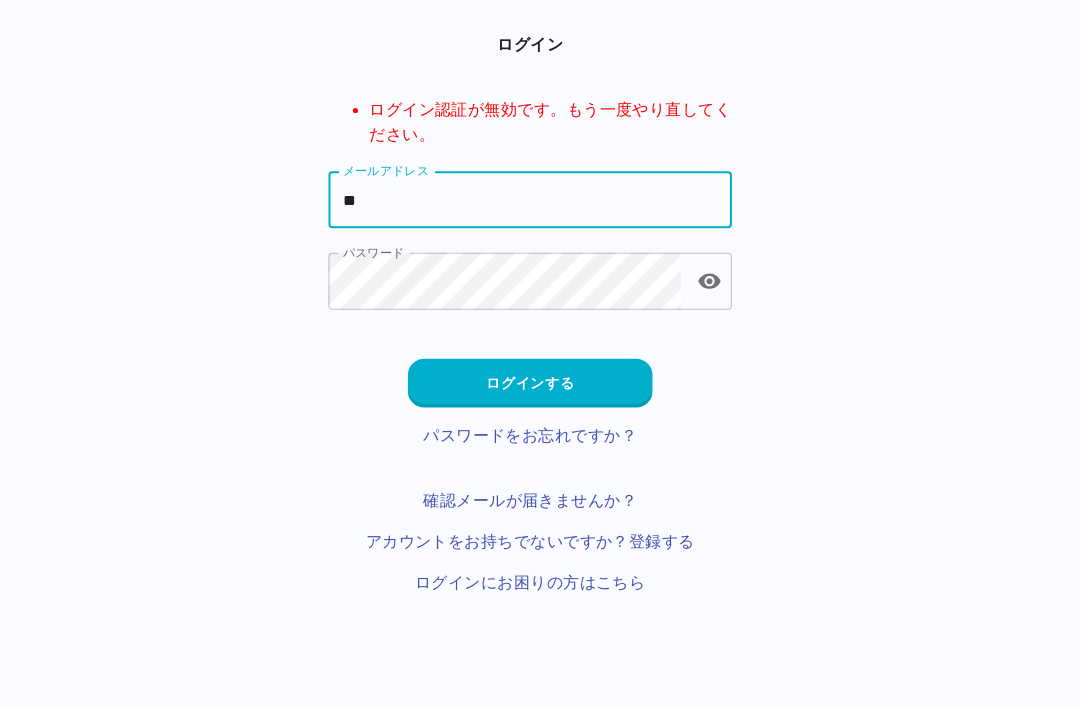 type on "*" 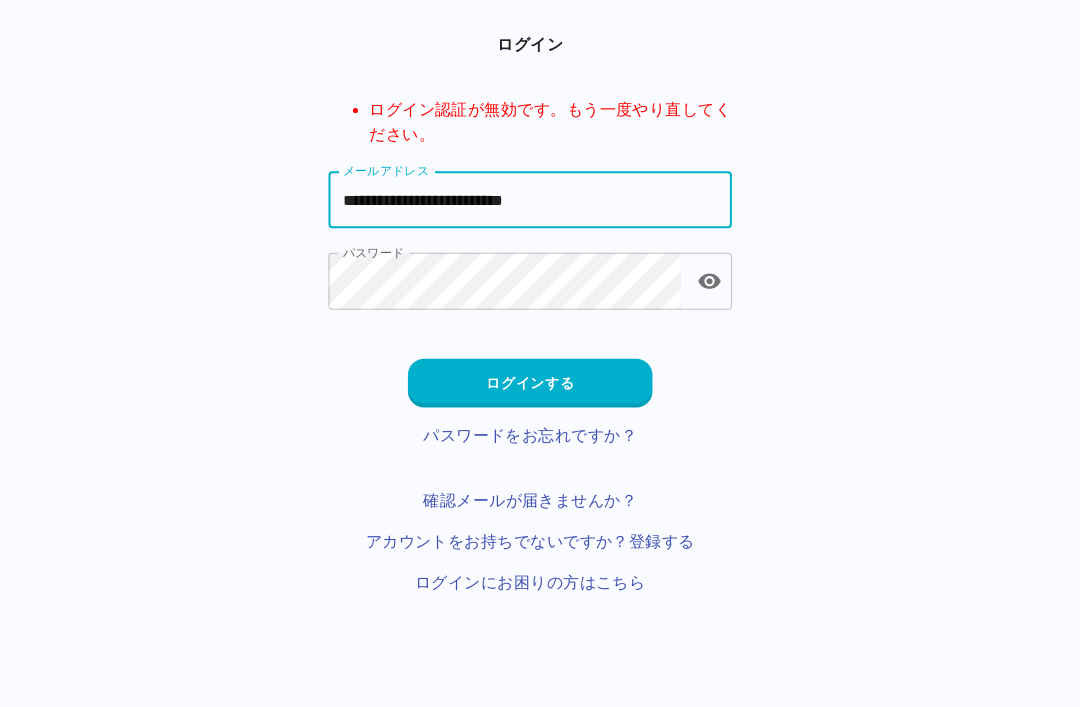 type on "**********" 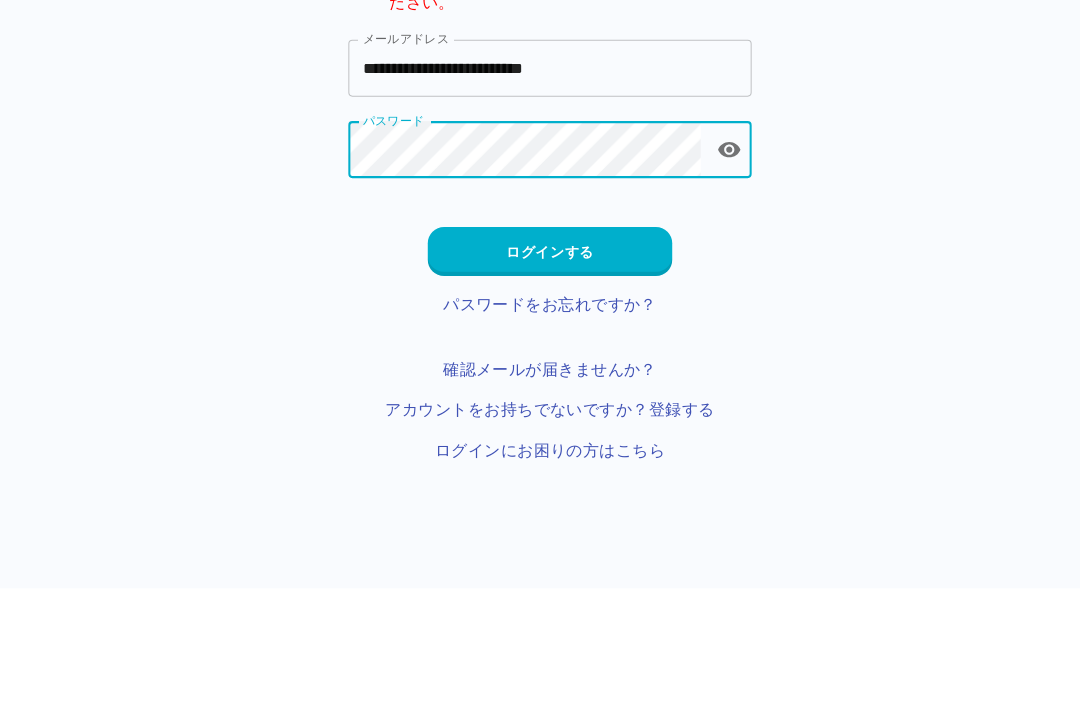 click on "ログインする" at bounding box center [540, 376] 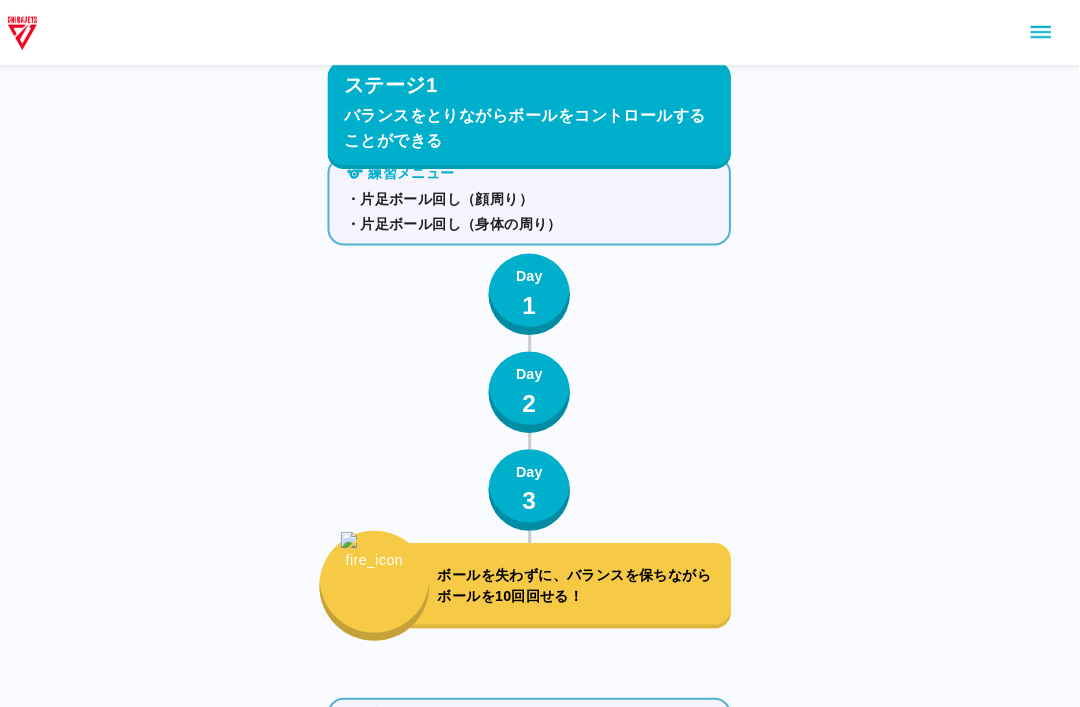 scroll, scrollTop: 0, scrollLeft: 0, axis: both 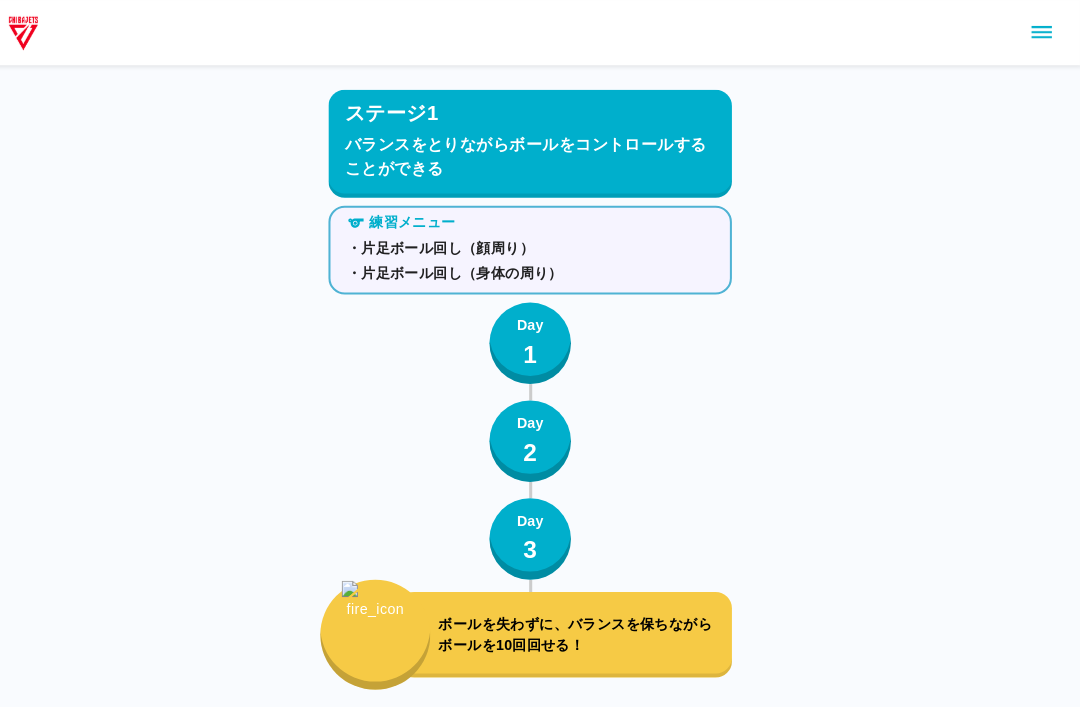 click at bounding box center (540, 32) 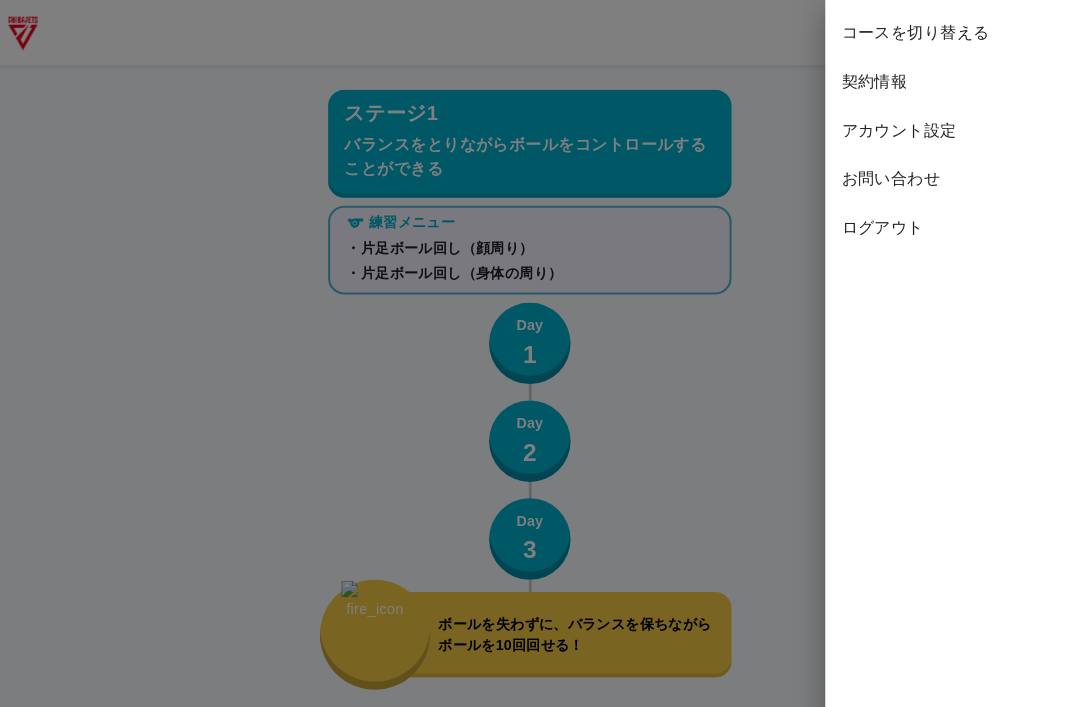 click on "コースを切り替える" at bounding box center (955, 32) 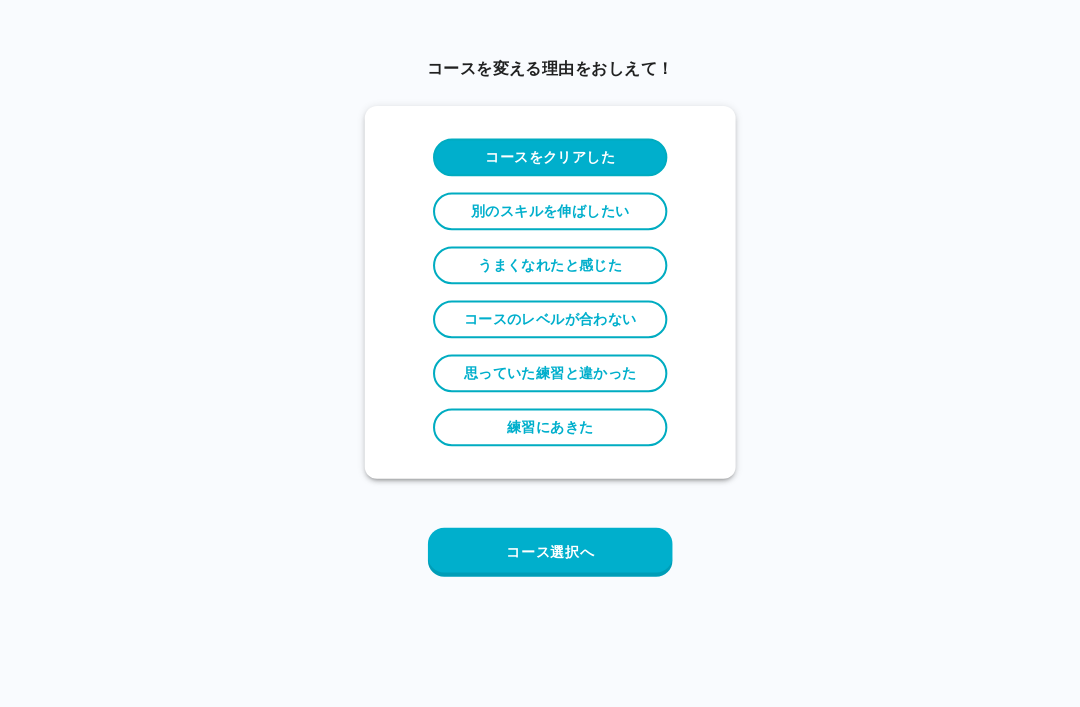 click on "コース選択へ" at bounding box center (540, 542) 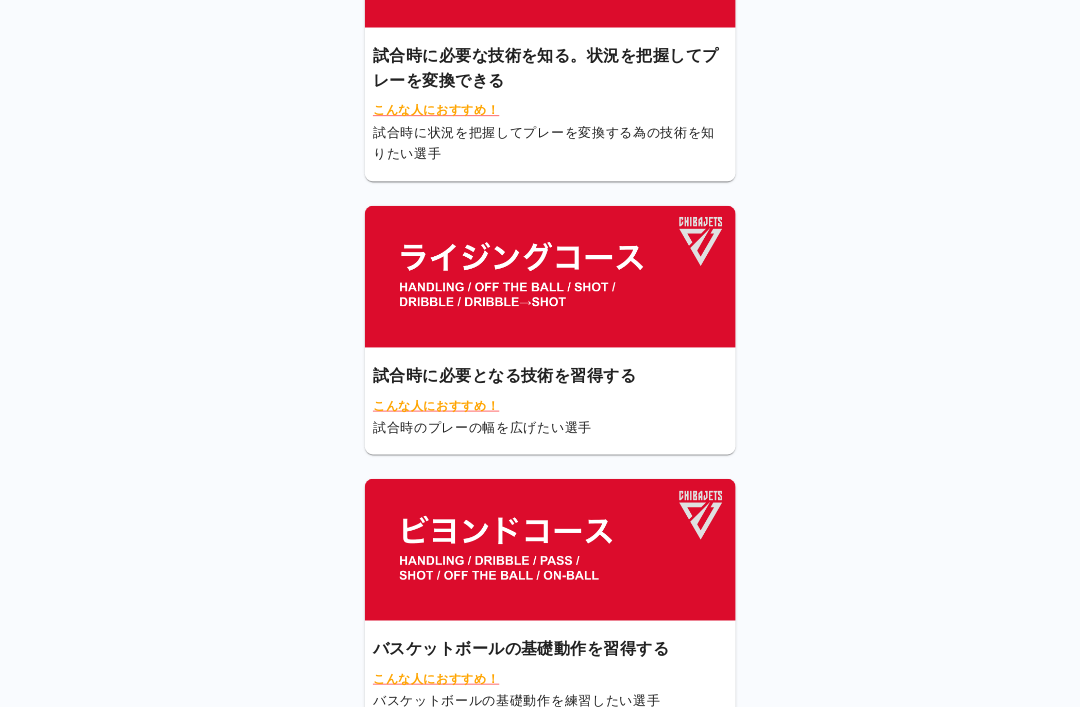 scroll, scrollTop: 211, scrollLeft: 0, axis: vertical 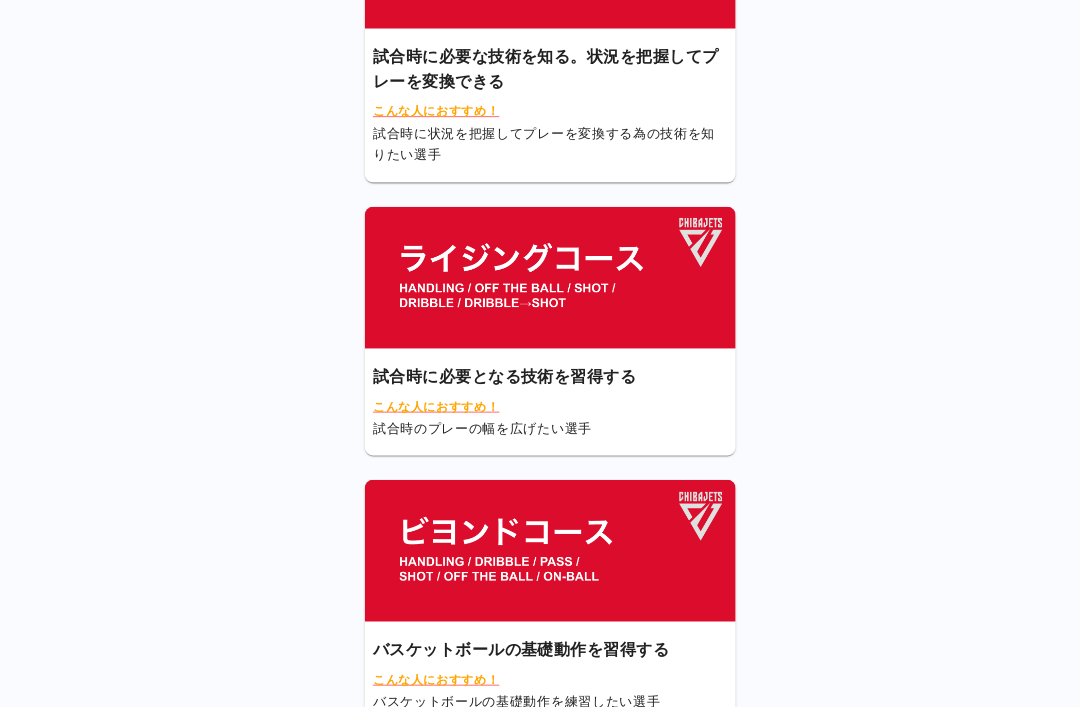 click at bounding box center [540, 540] 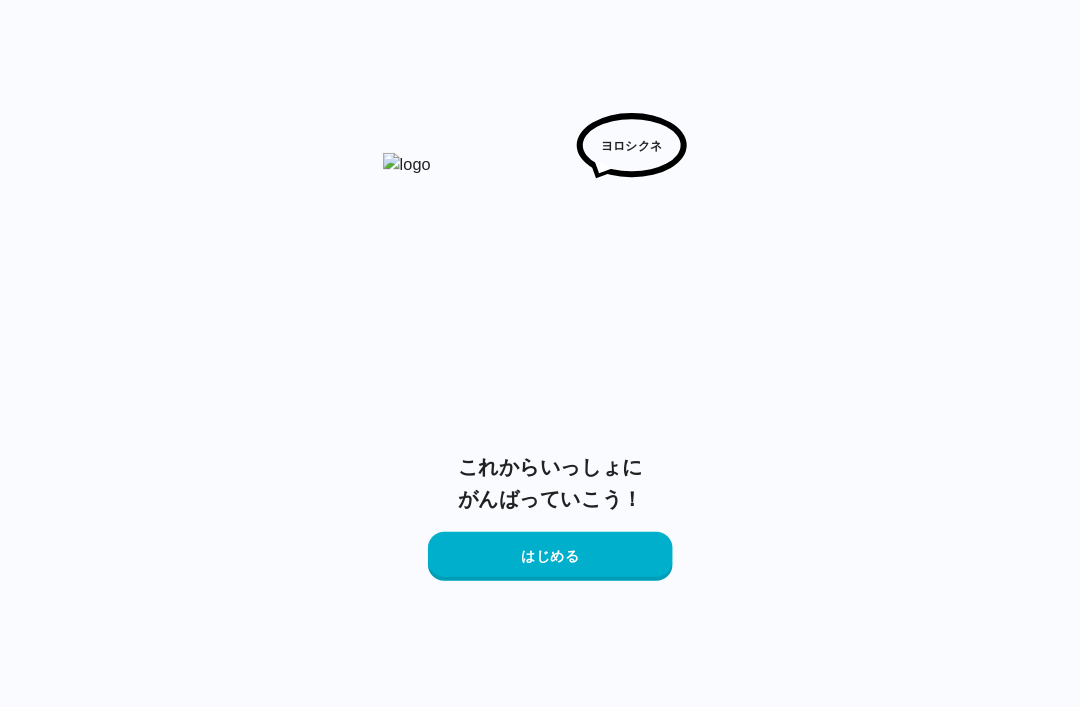 click on "はじめる" at bounding box center [540, 559] 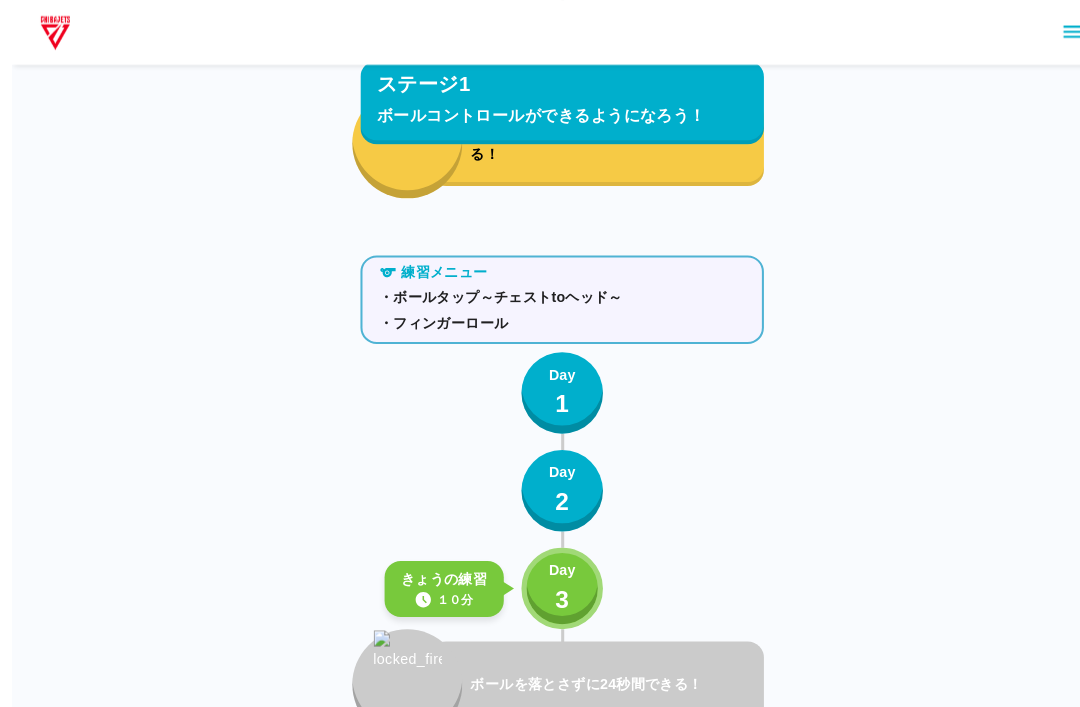 scroll, scrollTop: 0, scrollLeft: 0, axis: both 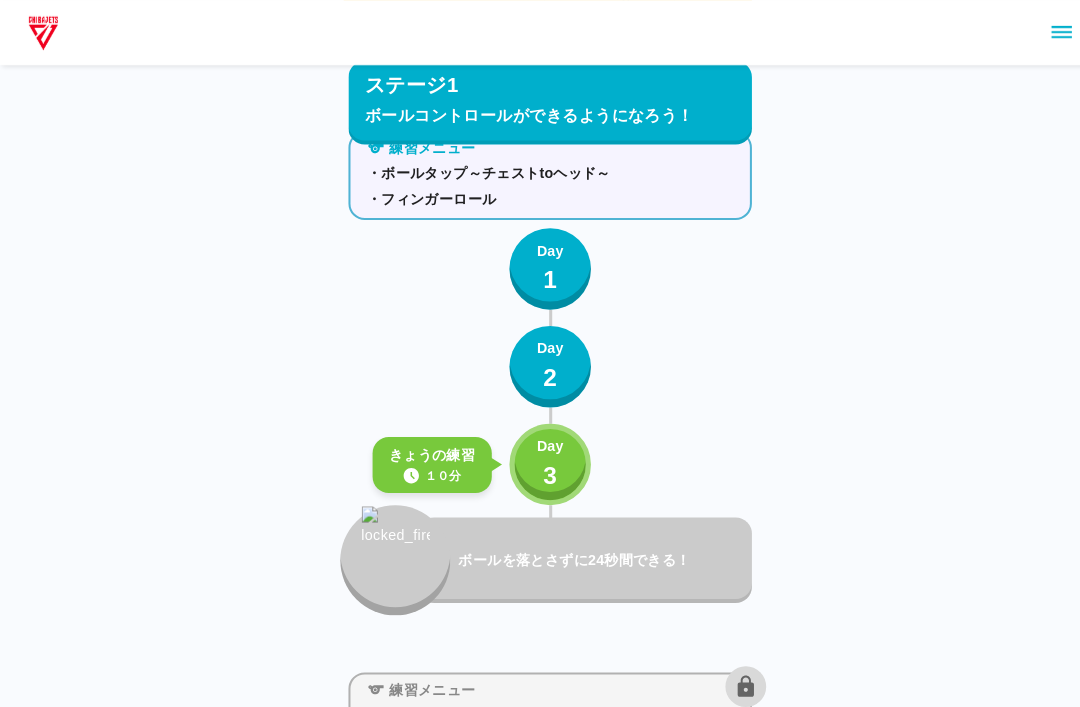 click on "Day" at bounding box center (540, 438) 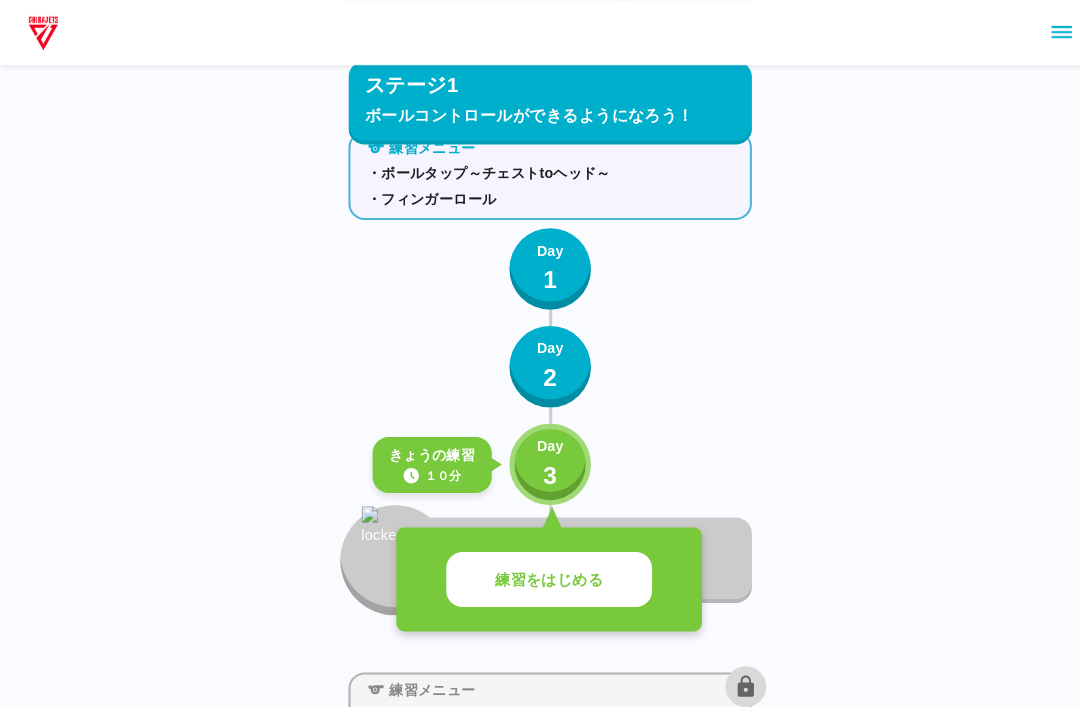click on "練習をはじめる" at bounding box center (539, 569) 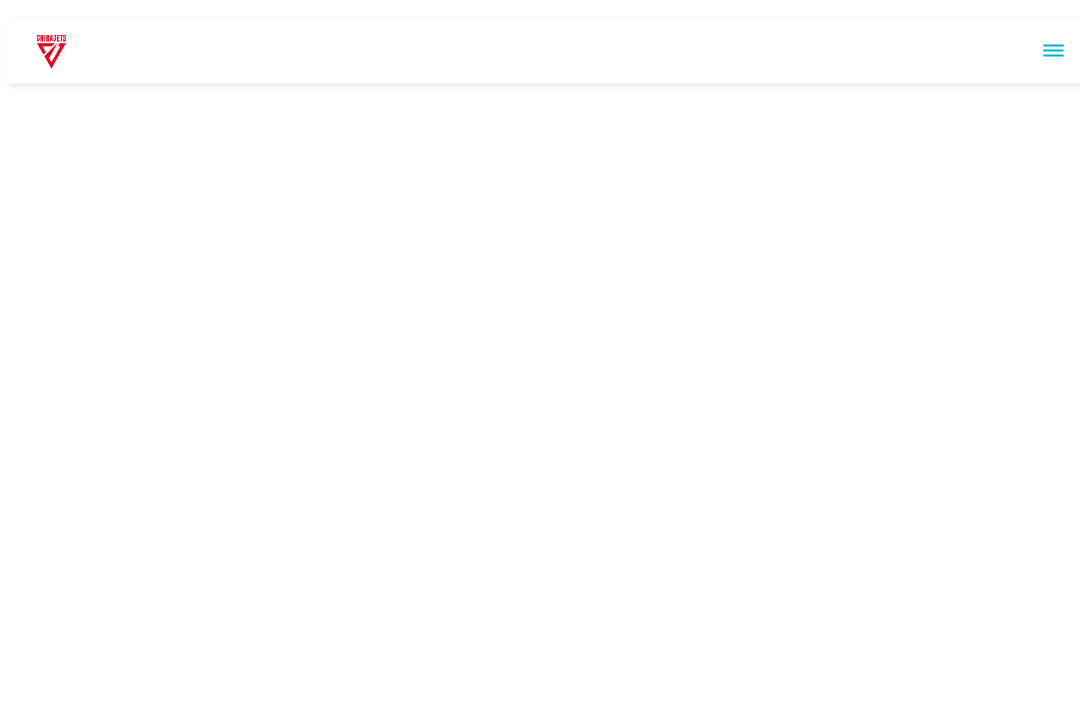 scroll, scrollTop: 0, scrollLeft: 0, axis: both 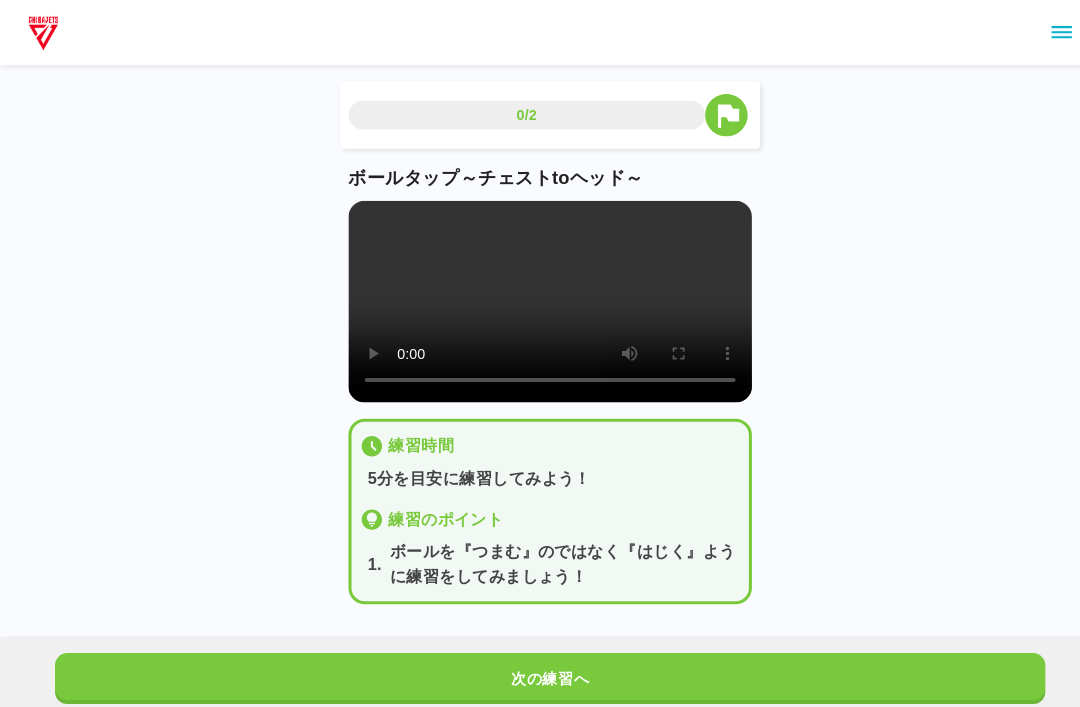 click at bounding box center [540, 296] 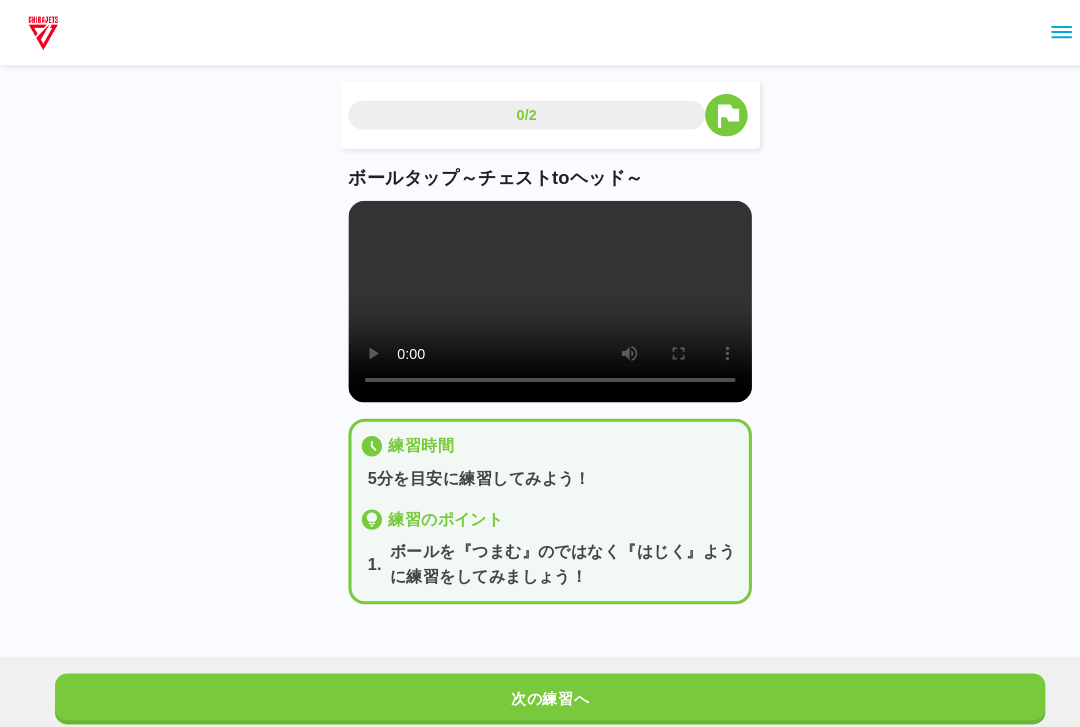click at bounding box center (540, 296) 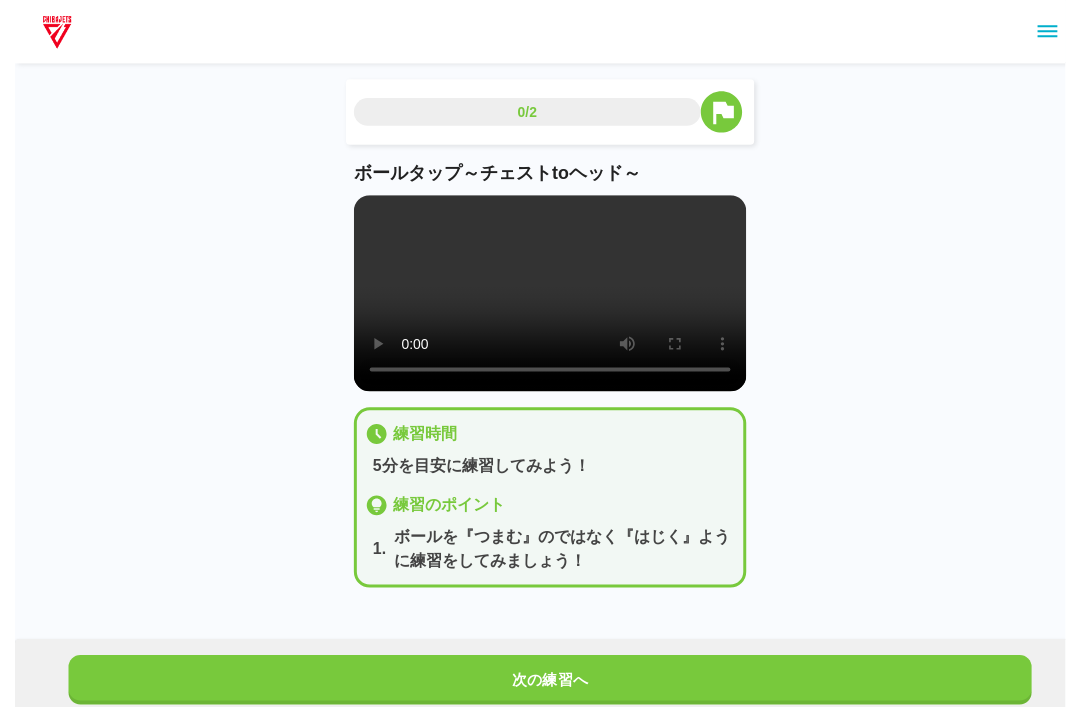 scroll, scrollTop: 7, scrollLeft: 0, axis: vertical 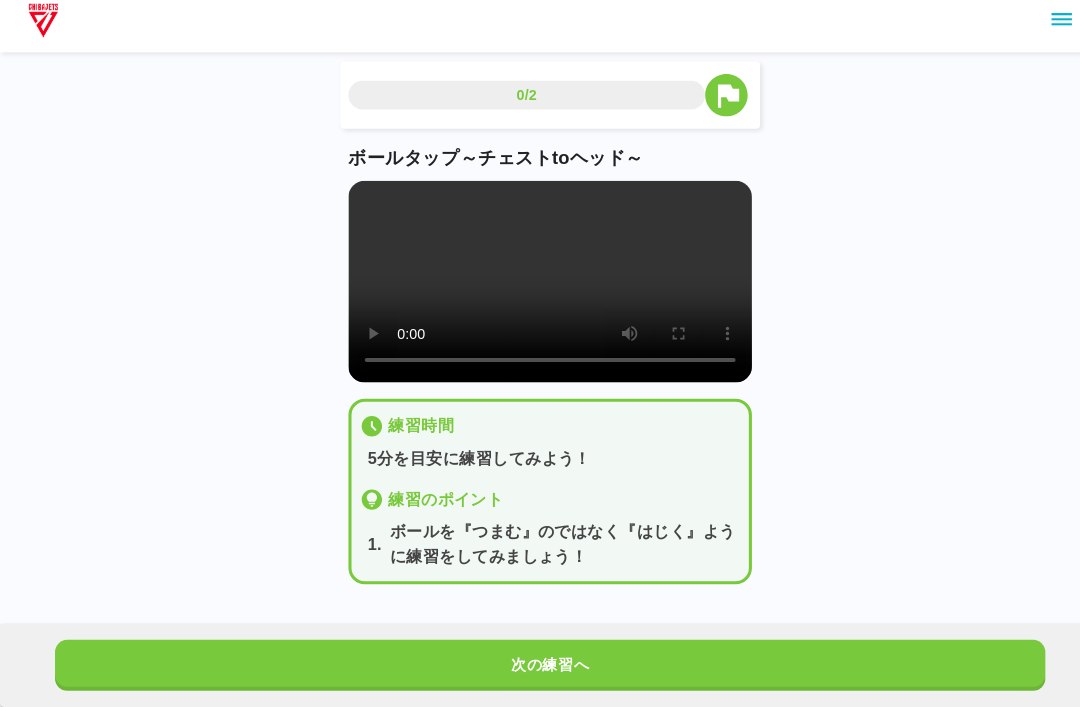 click on "次の練習へ" at bounding box center [540, 666] 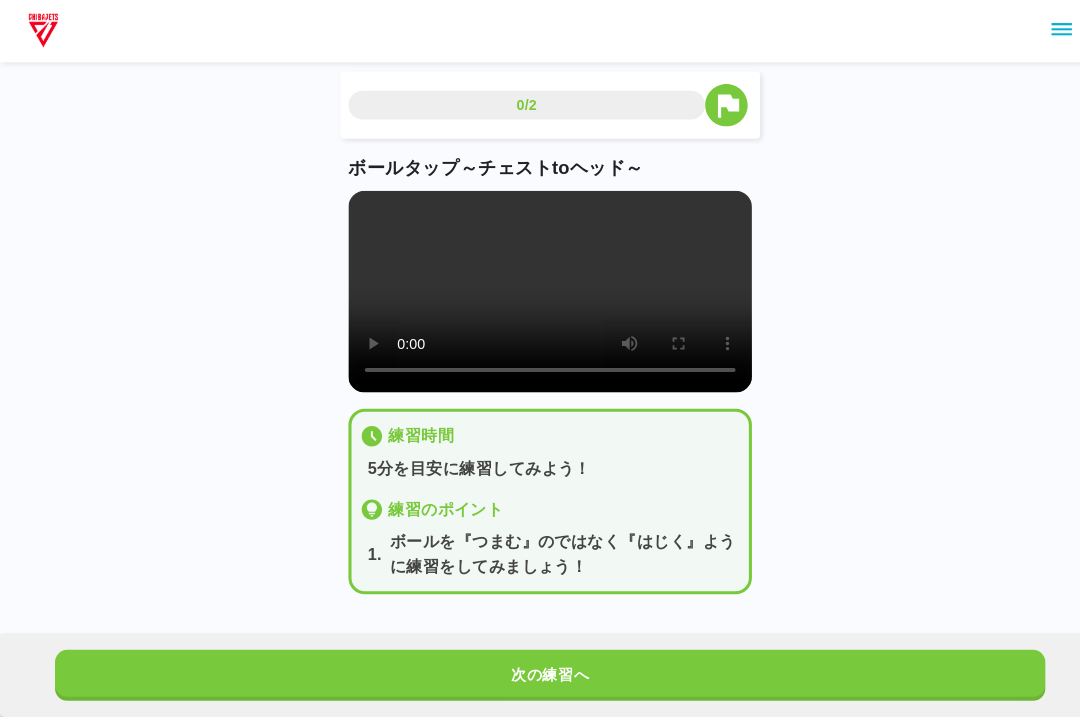 scroll, scrollTop: 0, scrollLeft: 0, axis: both 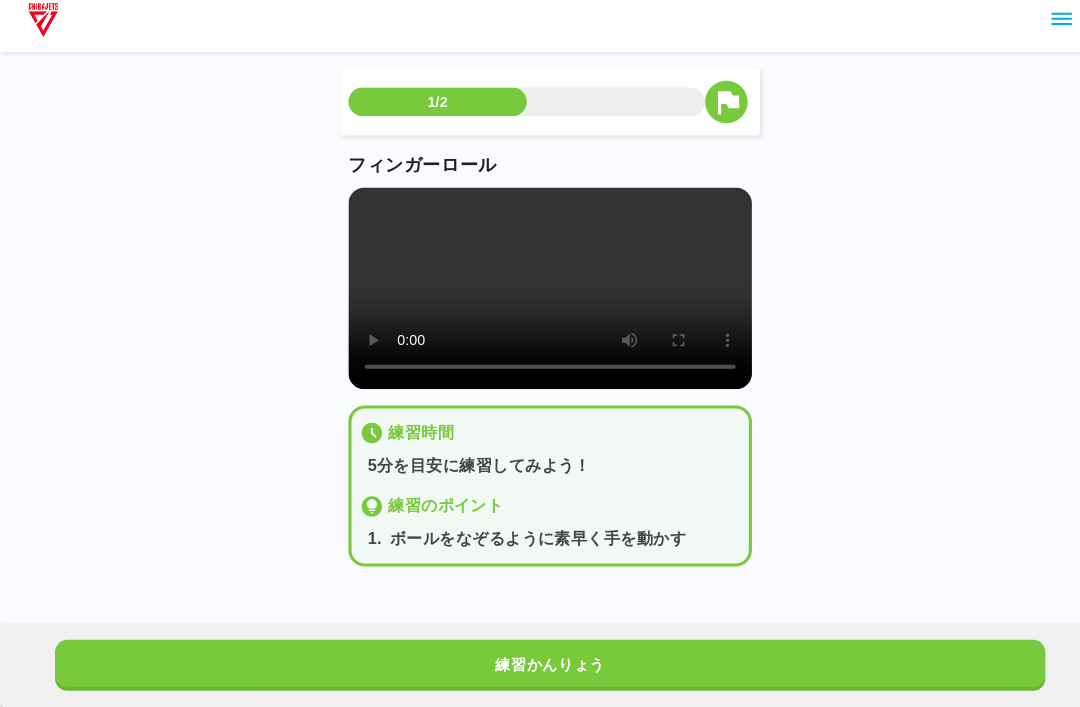 click at bounding box center (540, 296) 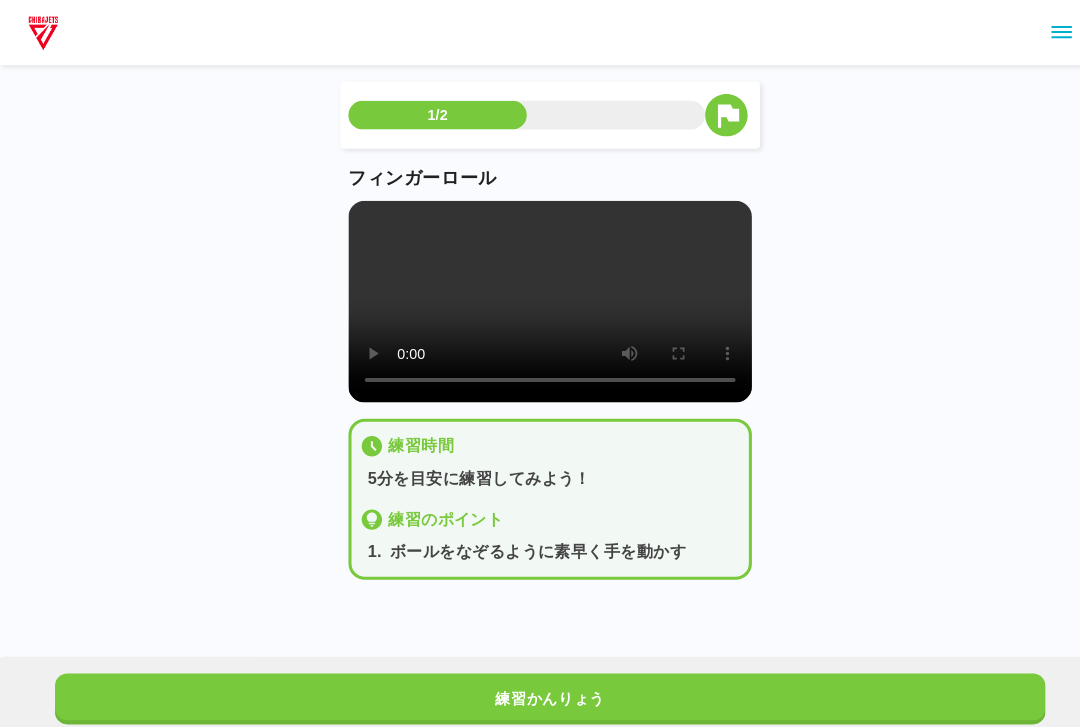 click at bounding box center (540, 296) 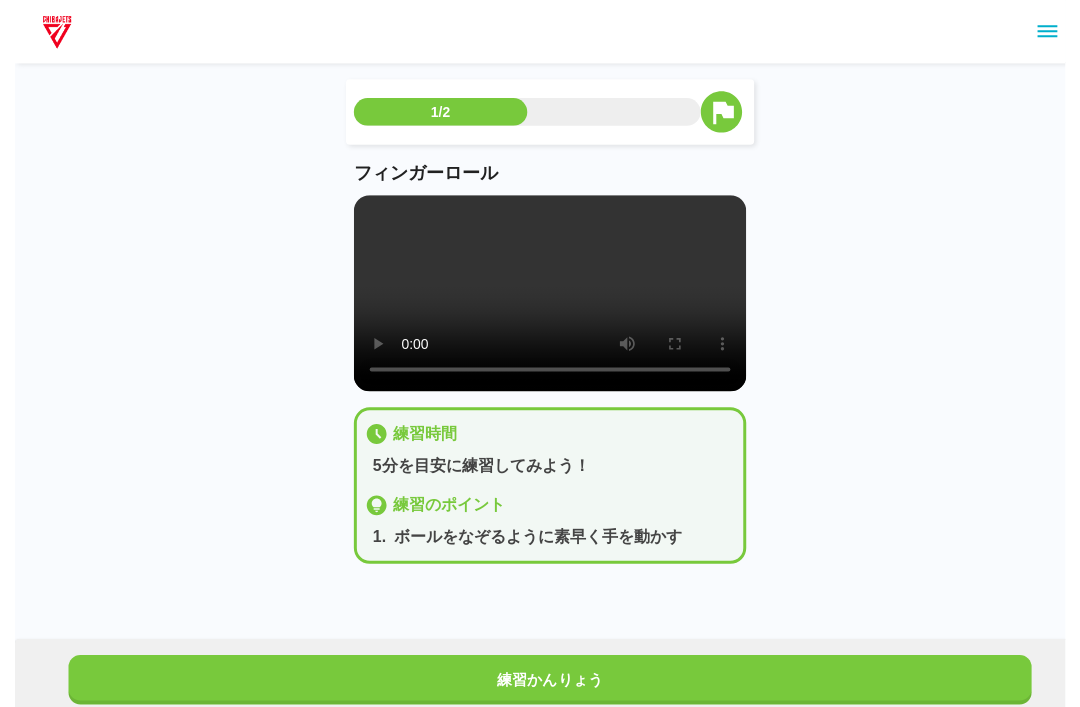 scroll, scrollTop: 7, scrollLeft: 0, axis: vertical 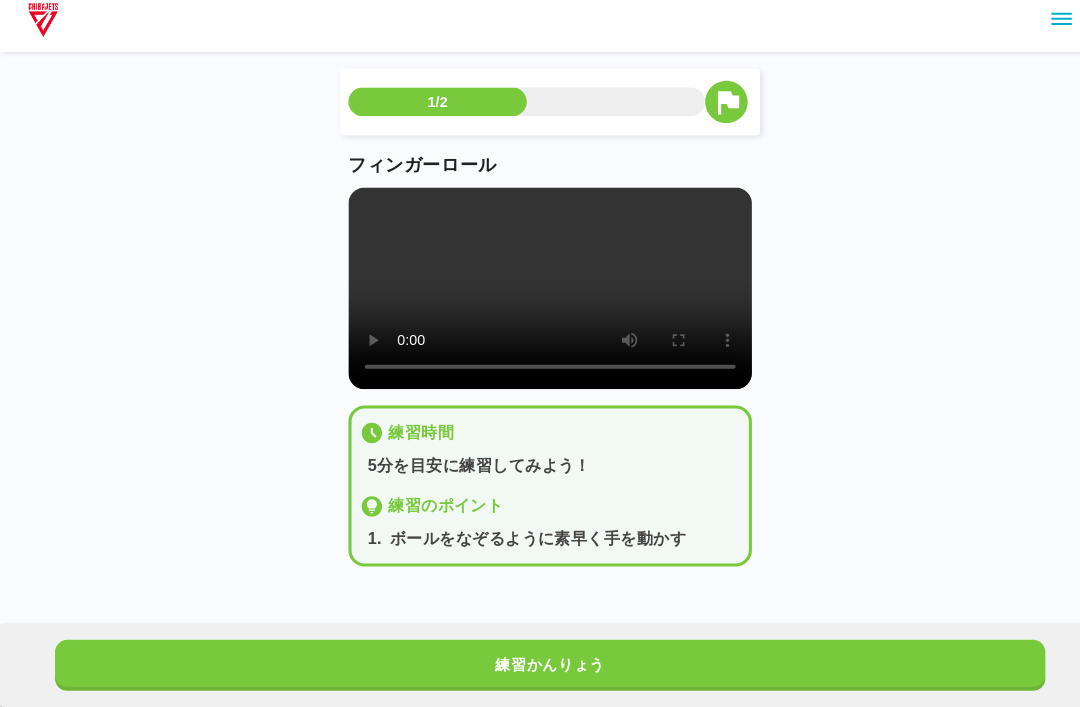 click at bounding box center [540, 296] 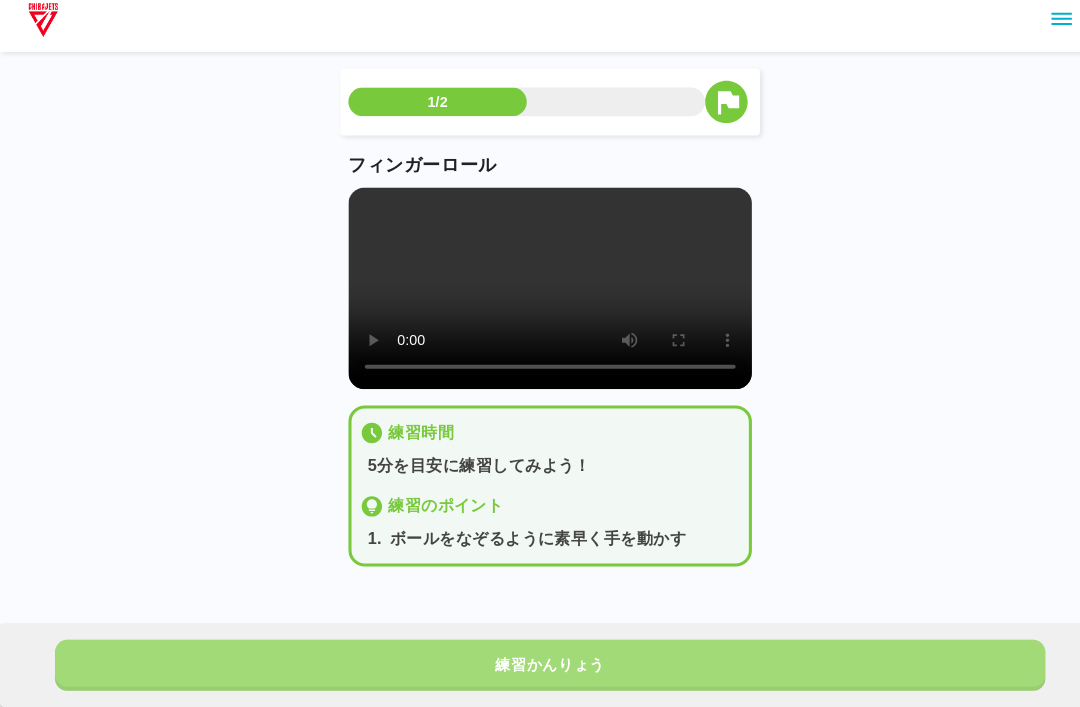click on "練習かんりょう" at bounding box center [540, 666] 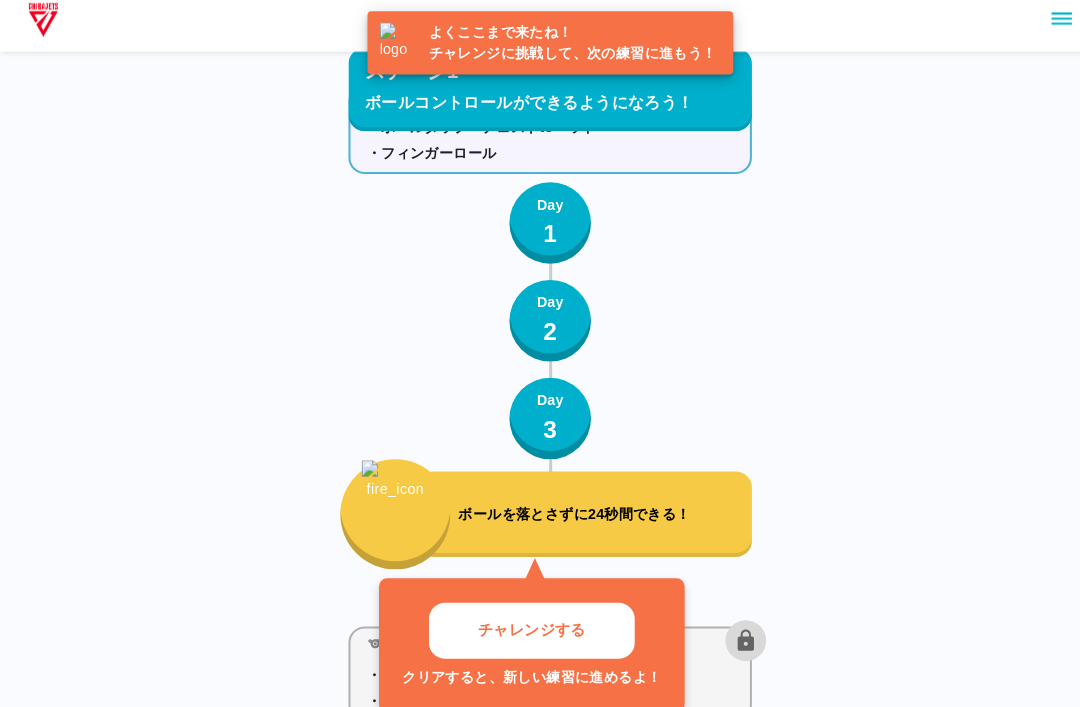 scroll, scrollTop: 778, scrollLeft: 0, axis: vertical 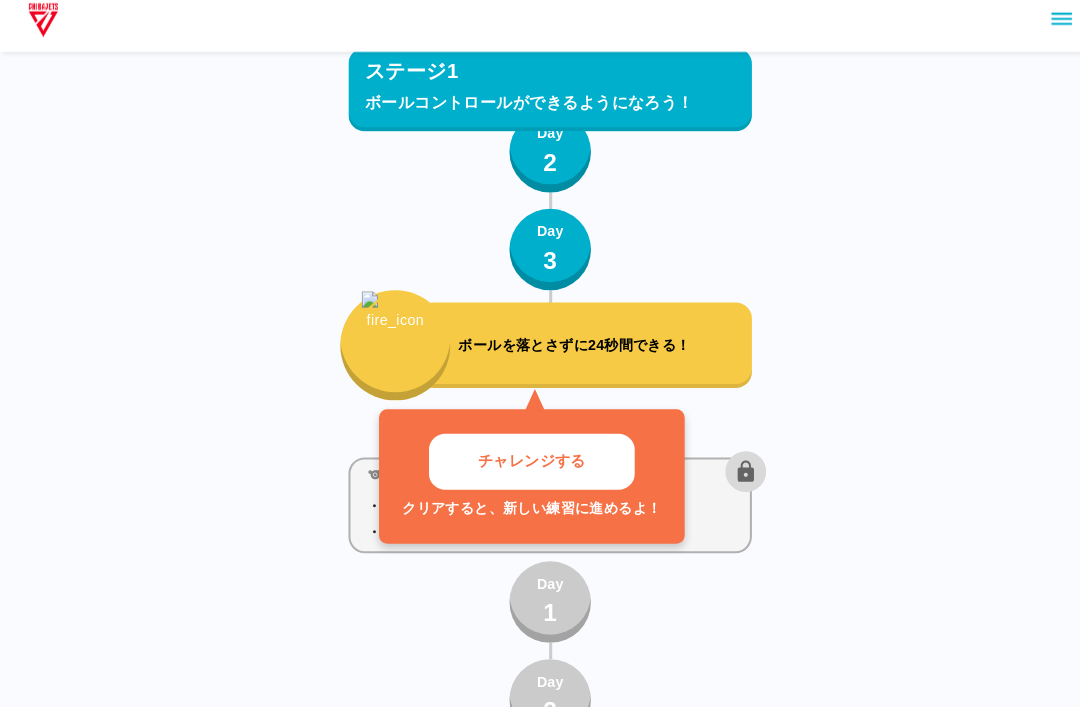 click on "チャレンジする" at bounding box center [522, 466] 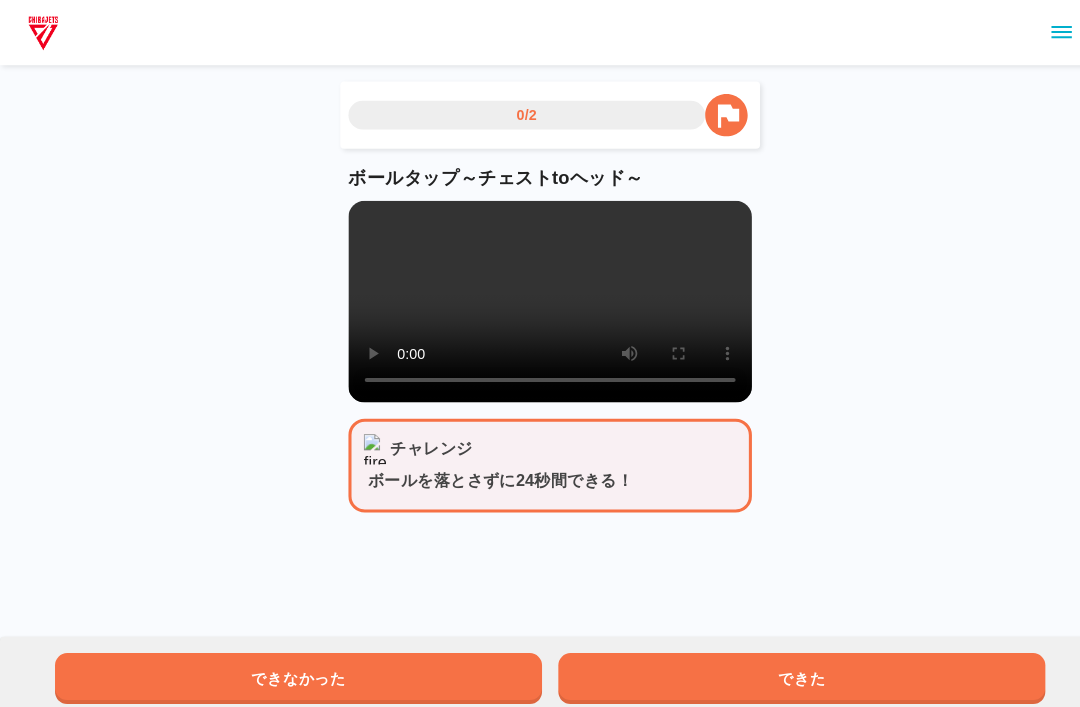 click at bounding box center (540, 296) 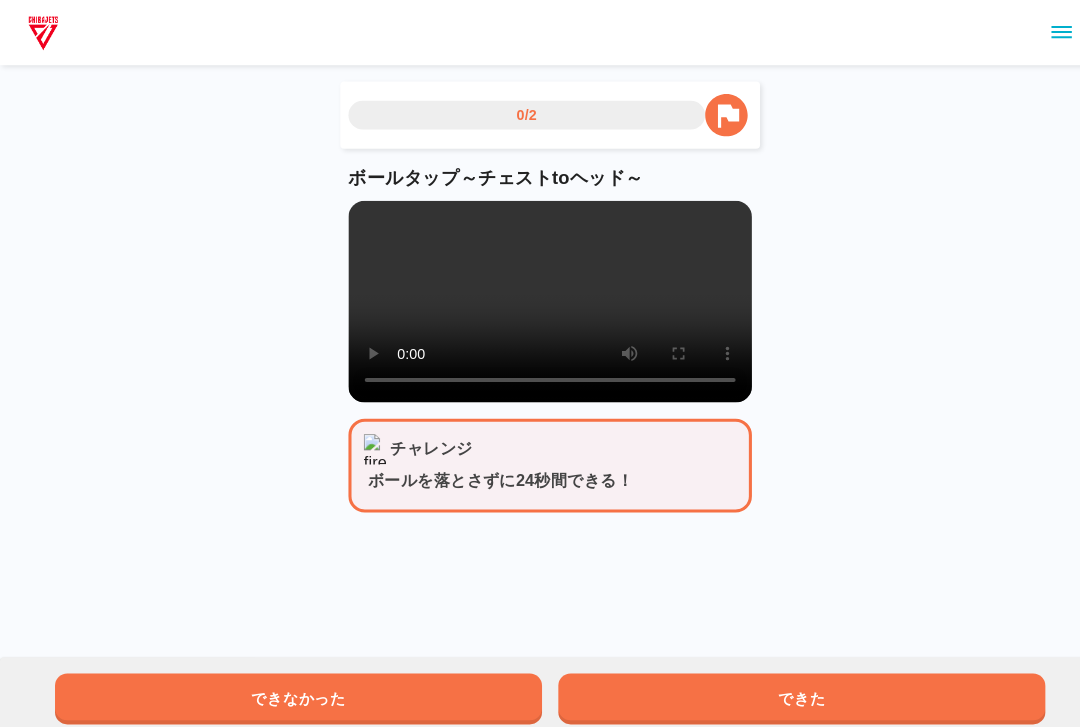 click at bounding box center (540, 296) 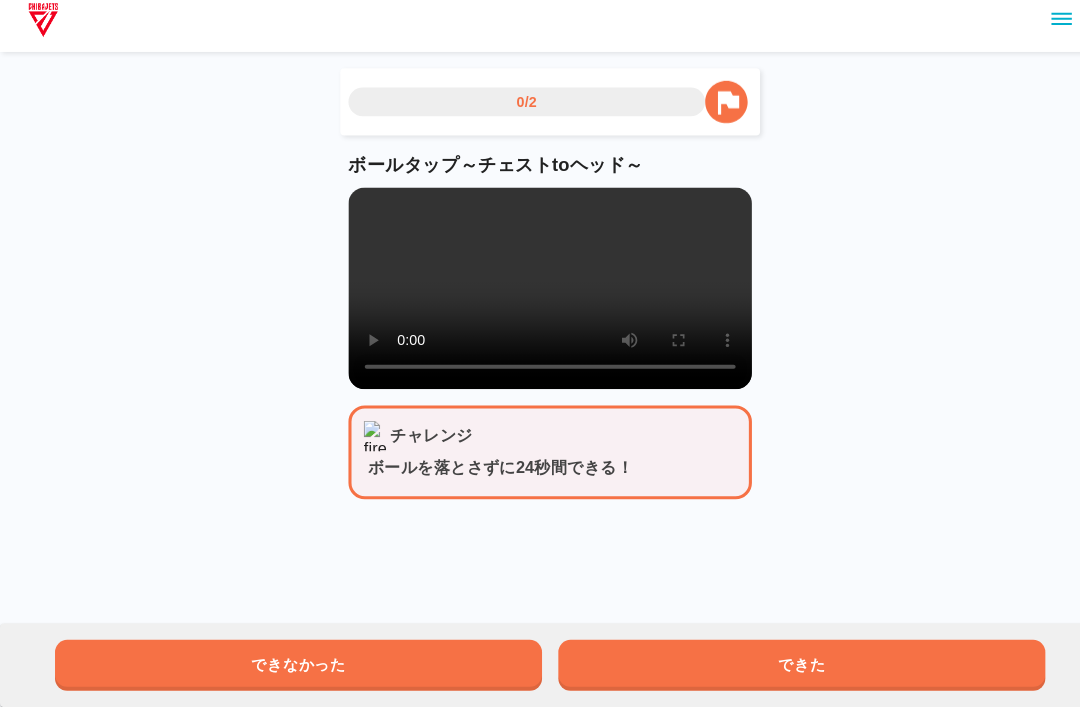 click on "0/2 ボールタップ～チェストtoヘッド～ チャレンジ ボールを落とさずに24秒間できる！ できなかった できた" at bounding box center (540, 315) 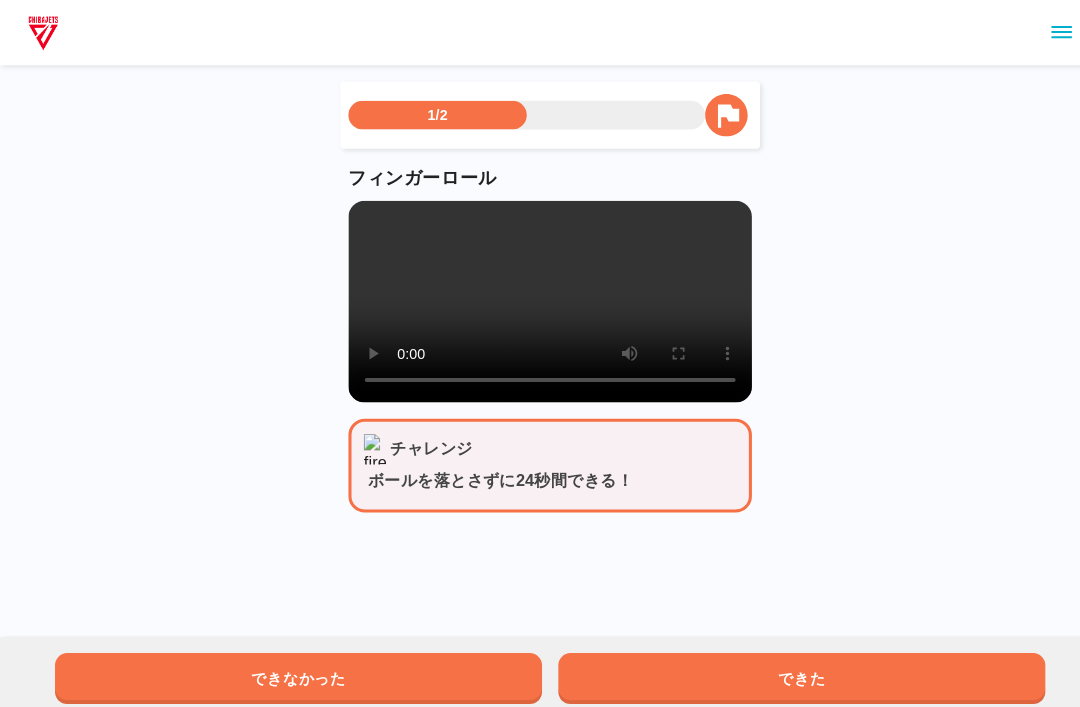 click on "できた" at bounding box center [787, 666] 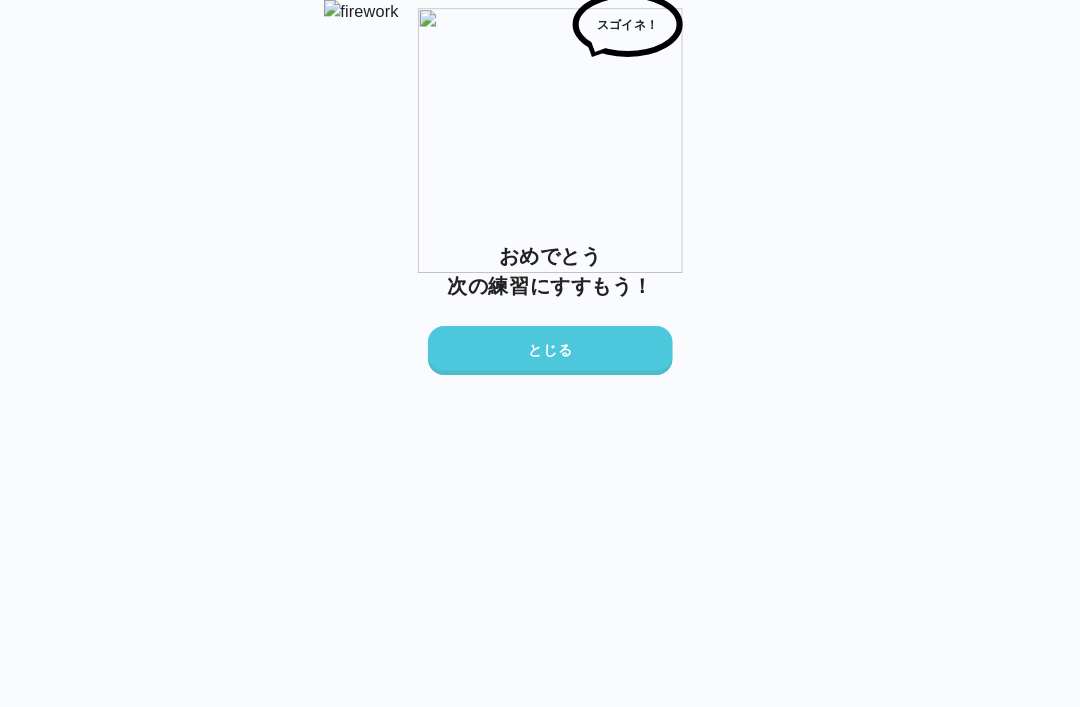 click on "とじる" at bounding box center [540, 344] 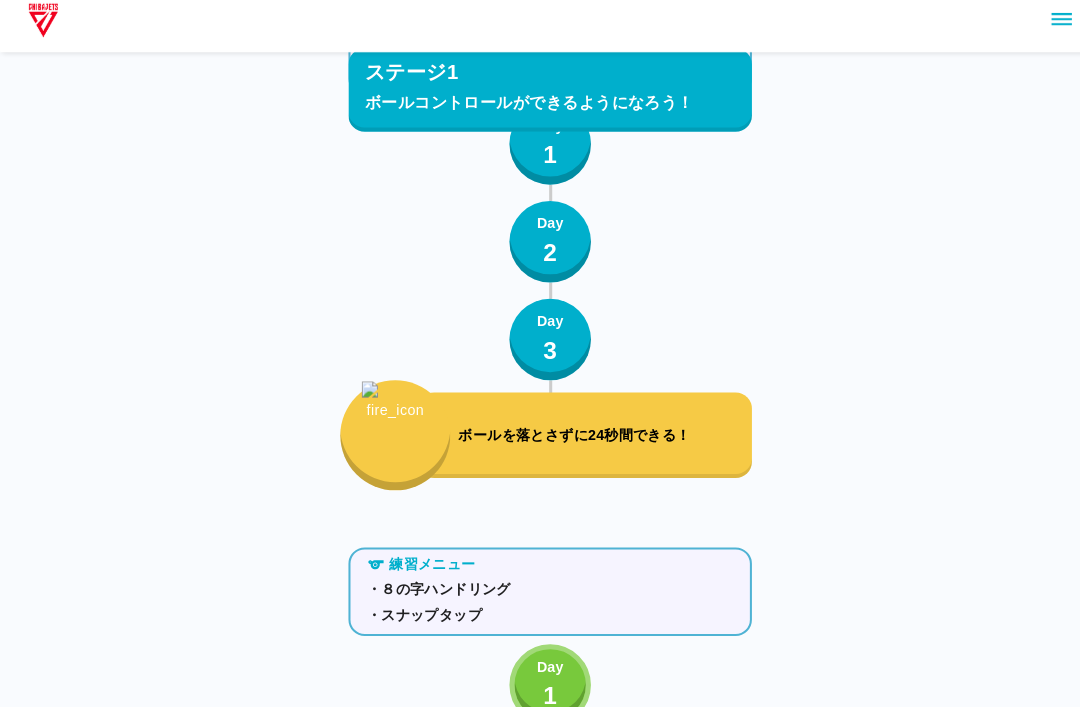 scroll, scrollTop: 778, scrollLeft: 0, axis: vertical 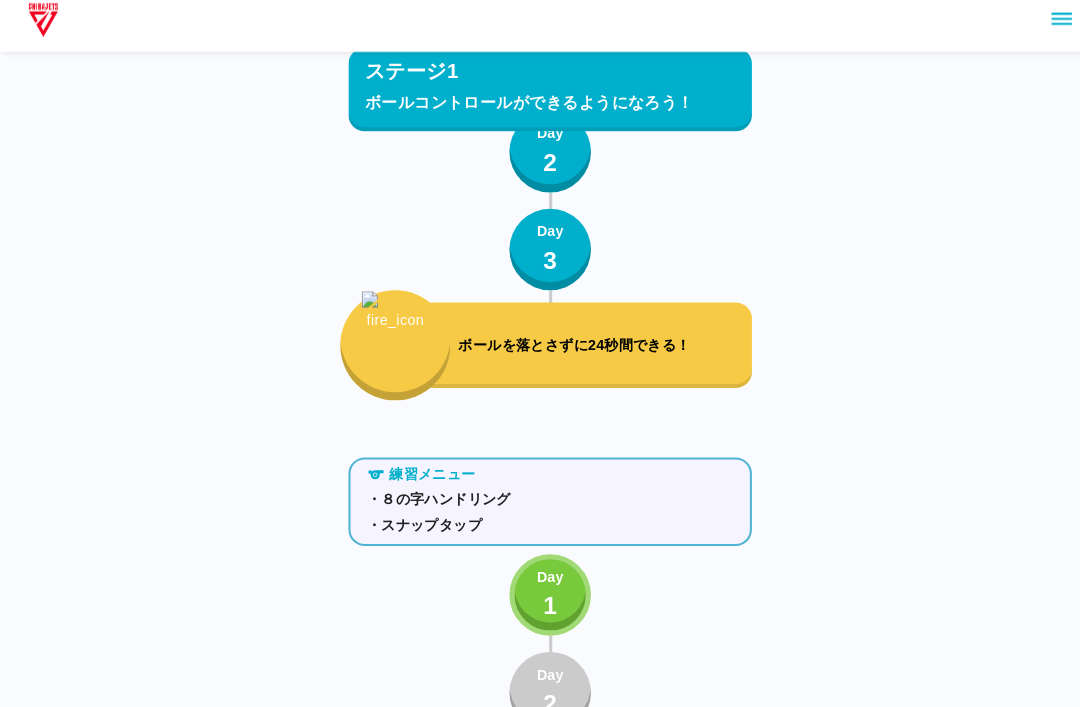 click on "Day" at bounding box center [540, 579] 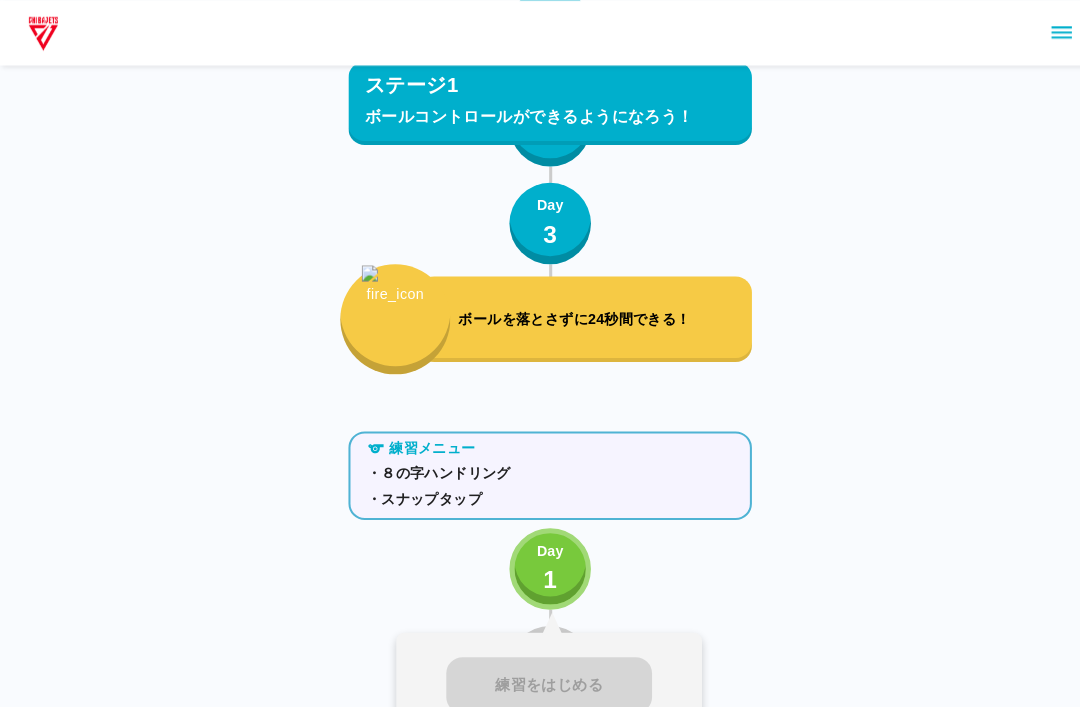 scroll, scrollTop: 814, scrollLeft: 0, axis: vertical 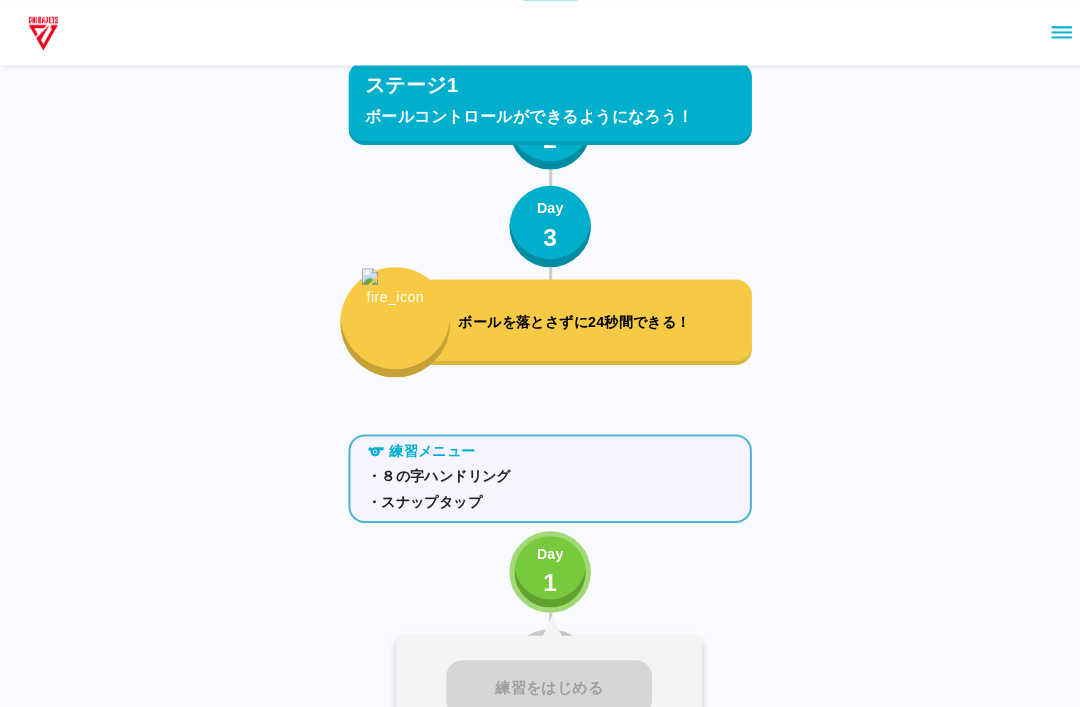 click on "練習メニュー ・８の字ハンドリング ・スナップタップ Day 1 練習をはじめる 明日になれば、練習できるよ！ Day 2 Day 3 ボールをコントロールして足の間を10回通そう！" at bounding box center [540, 659] 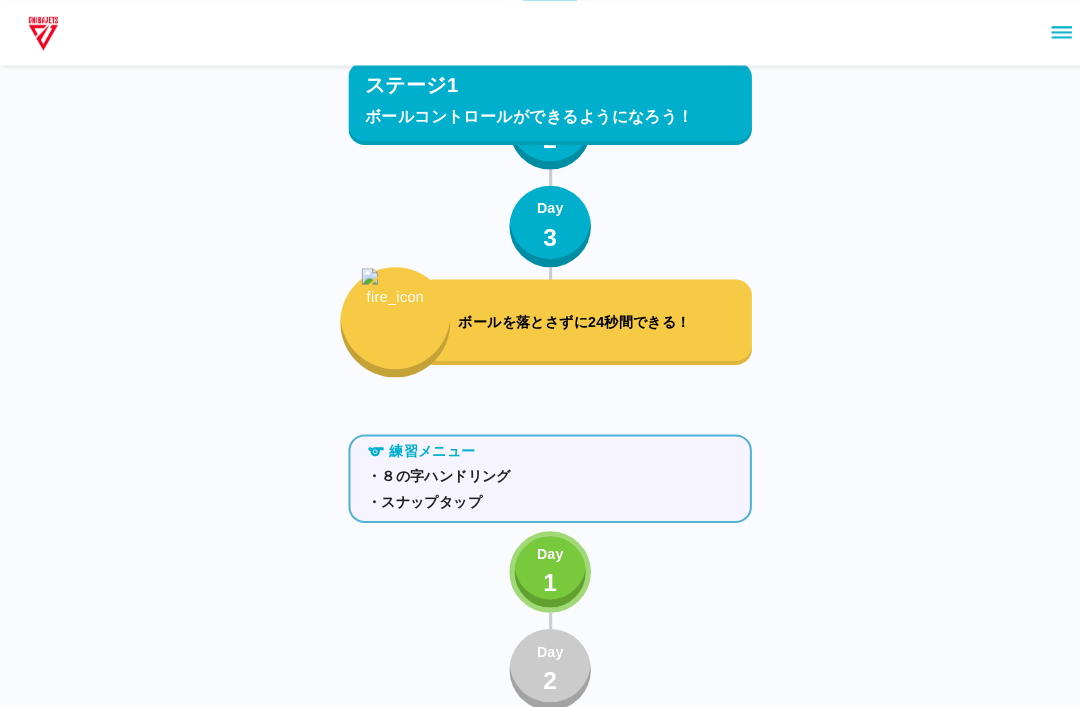 click on "Day 1" at bounding box center [540, 561] 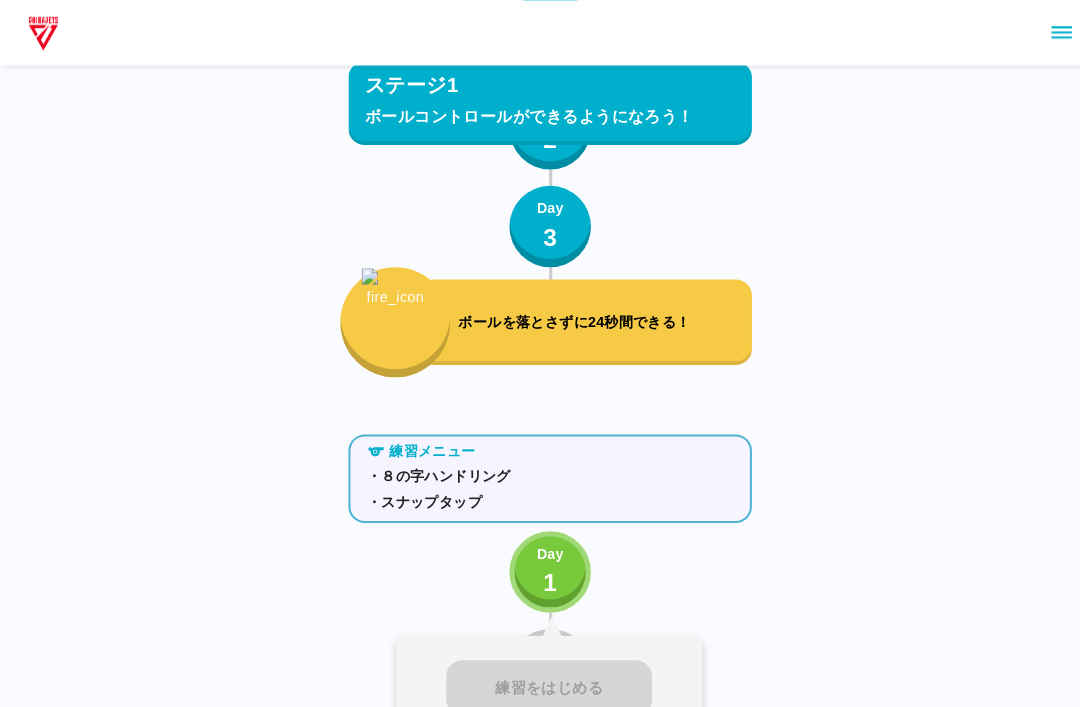 click on "Day 1" at bounding box center (540, 561) 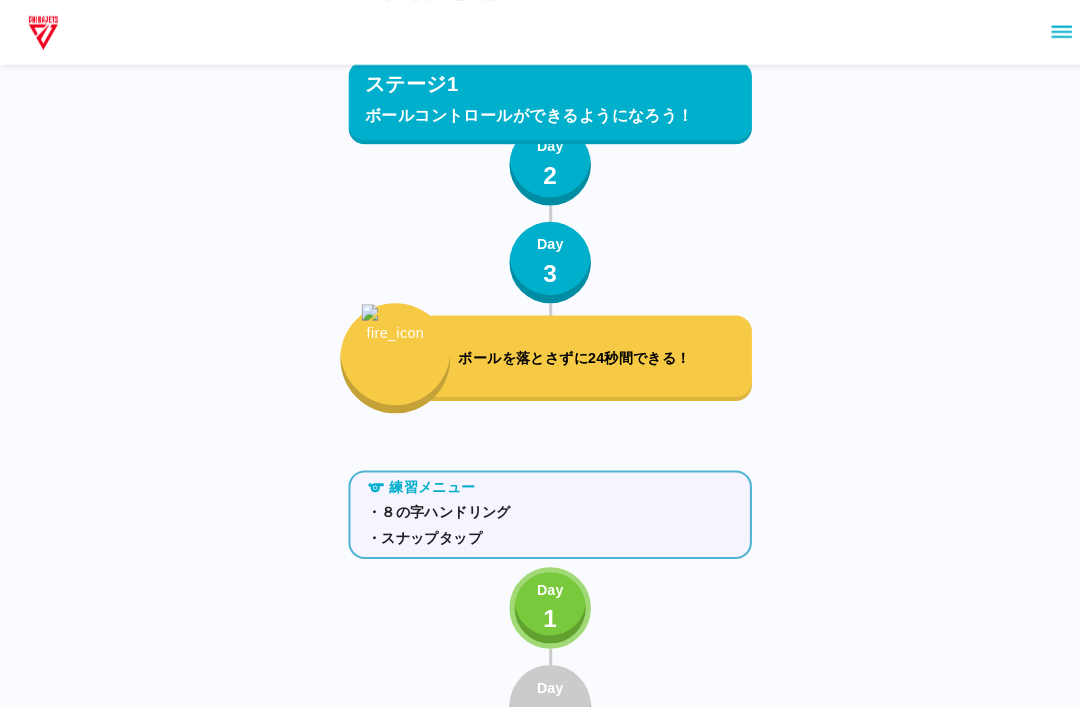 scroll, scrollTop: 622, scrollLeft: 0, axis: vertical 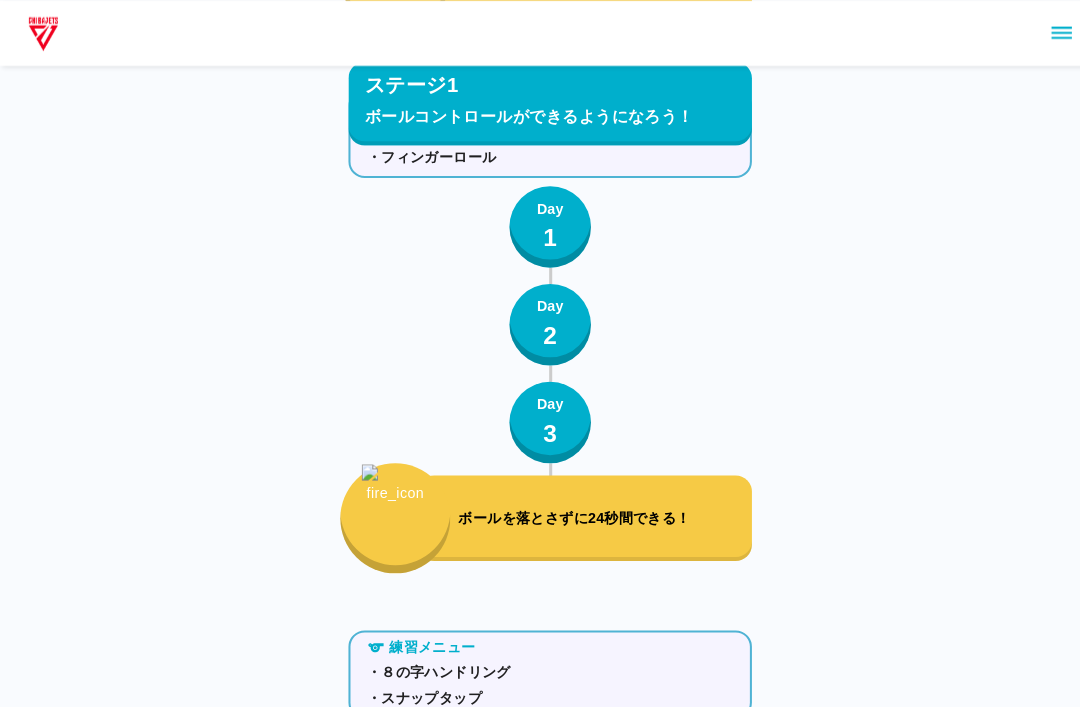 click 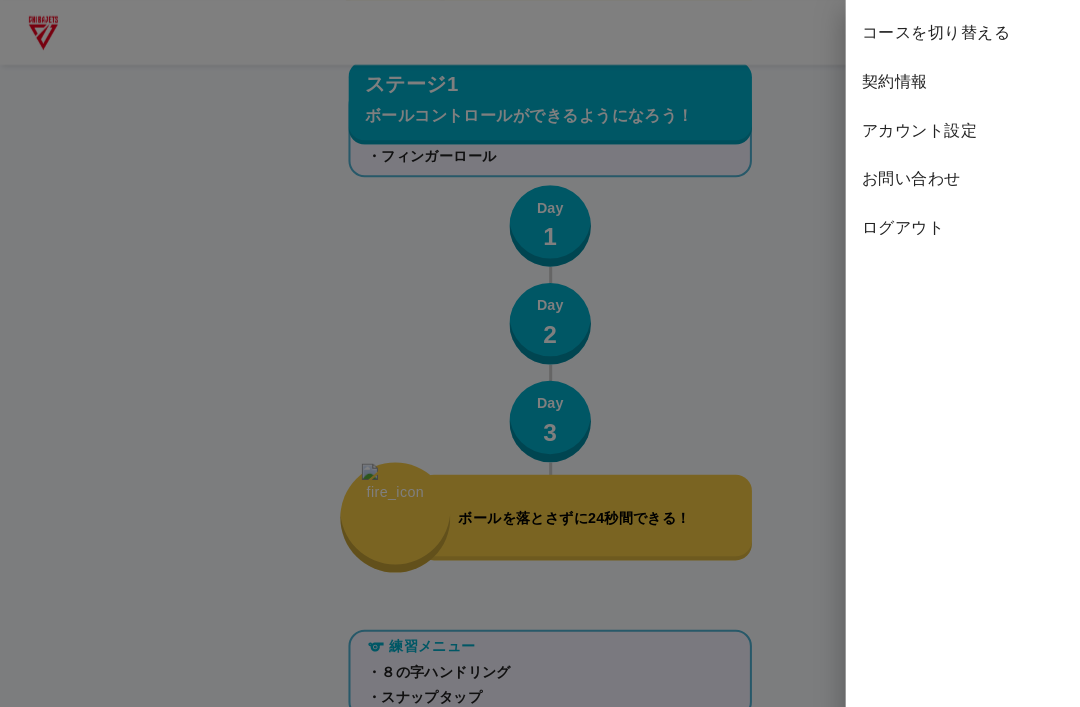 click on "契約情報" at bounding box center [955, 80] 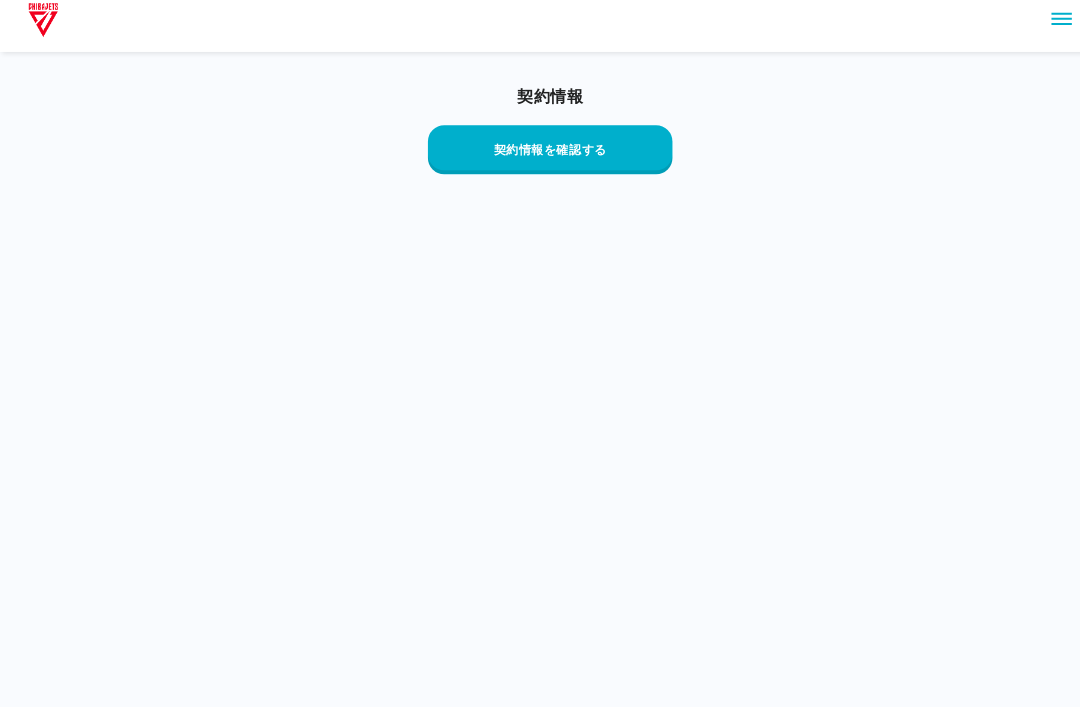 click at bounding box center (1042, 32) 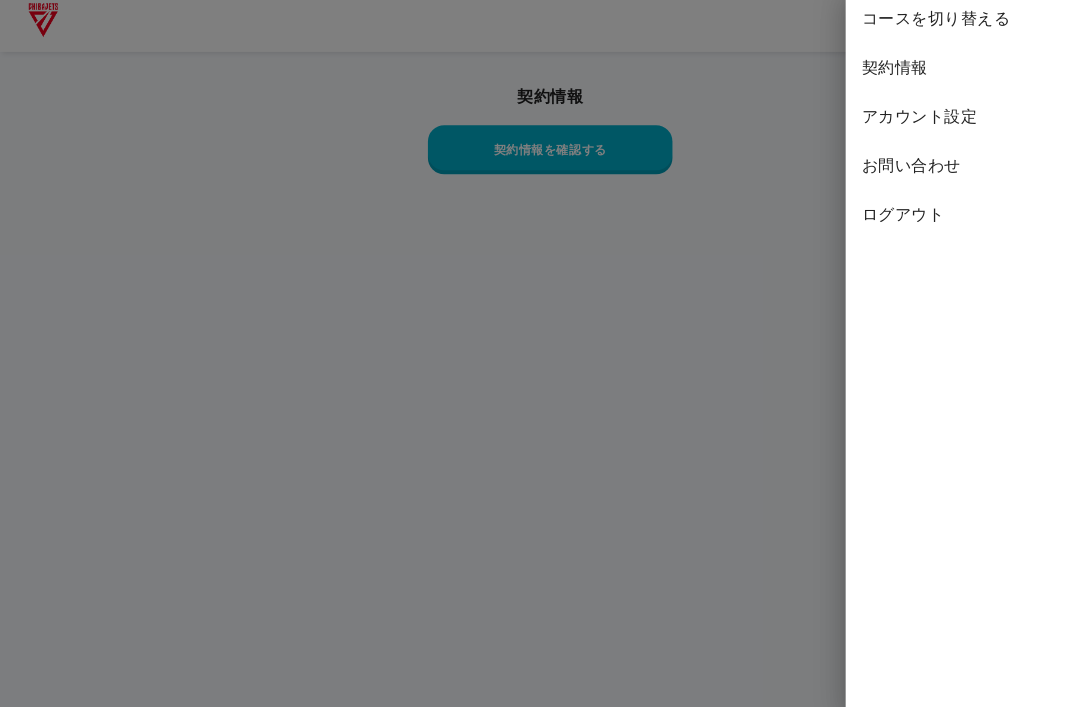 click on "コースを切り替える" at bounding box center [955, 32] 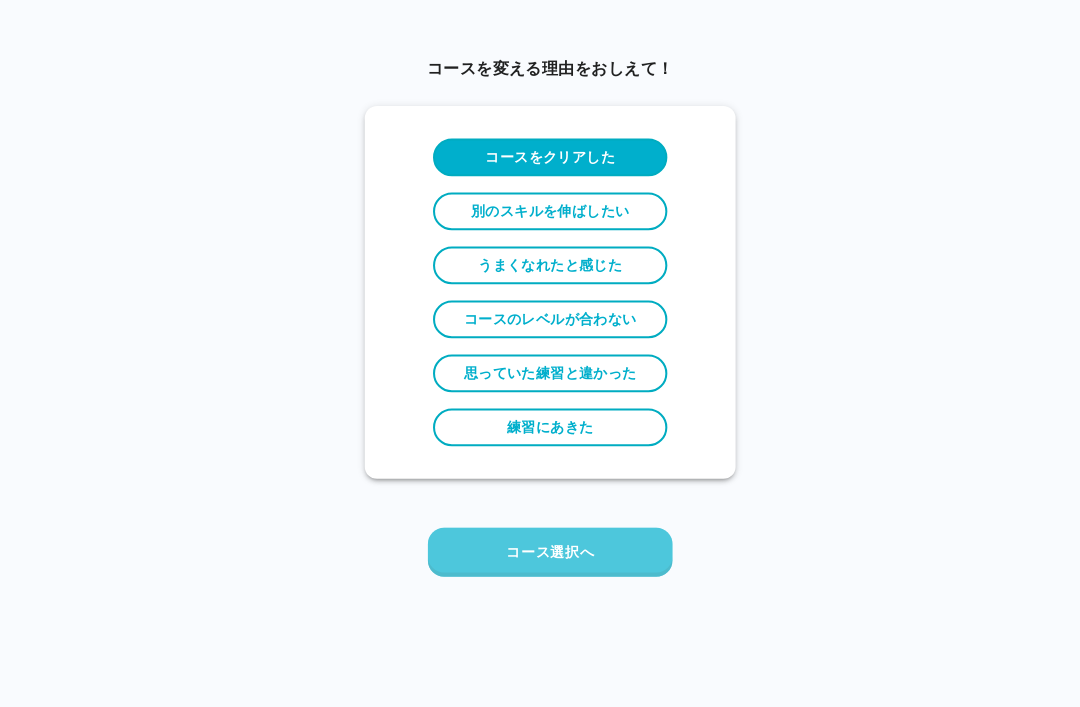 click on "コース選択へ" at bounding box center (540, 542) 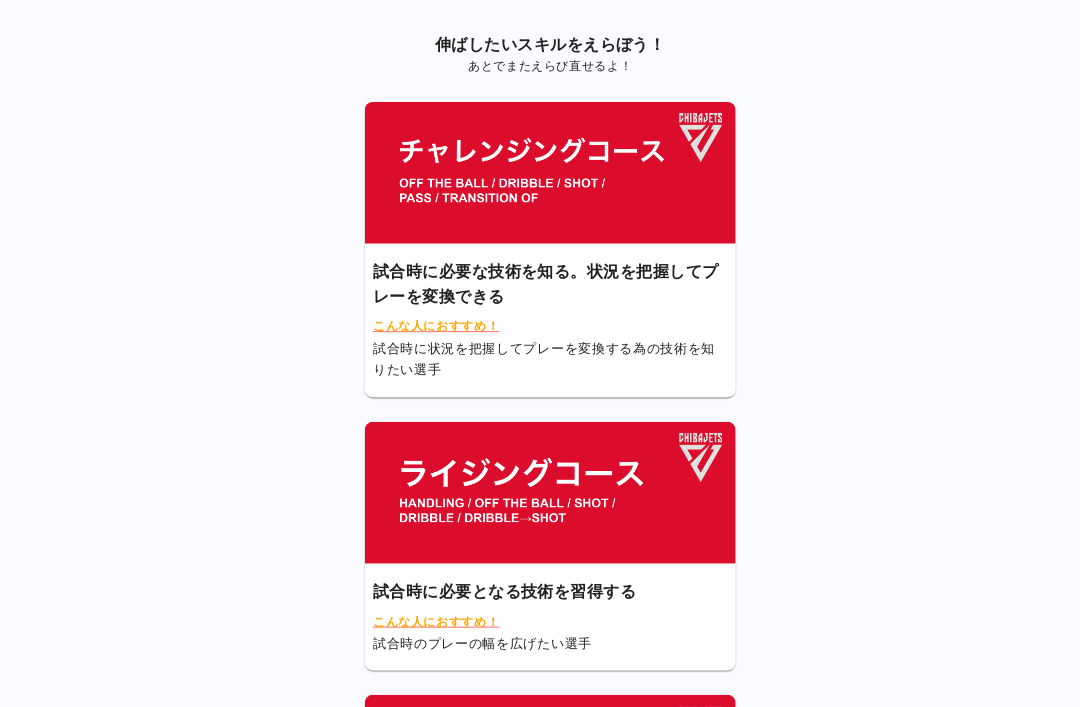 click at bounding box center (540, 483) 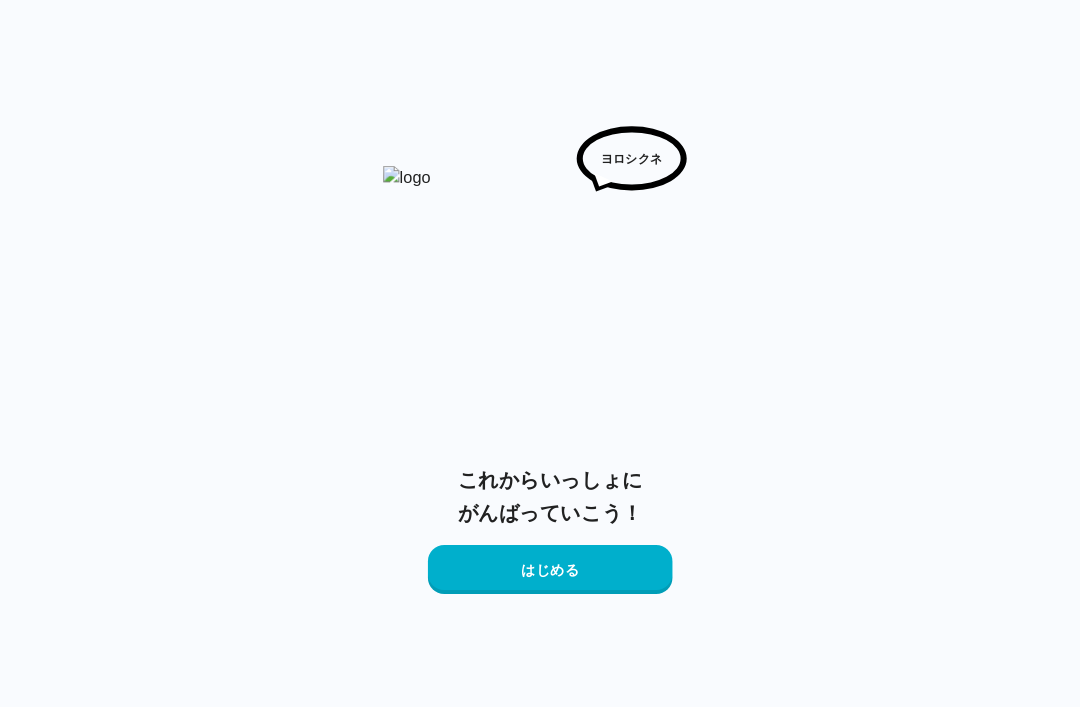 click on "はじめる" at bounding box center (540, 559) 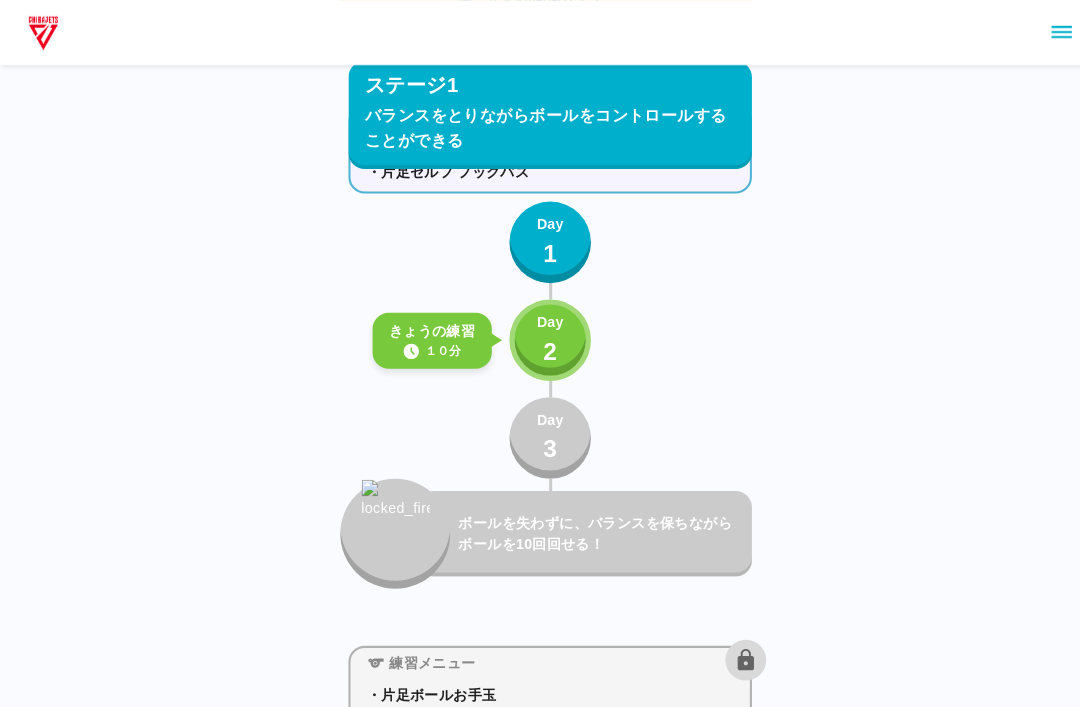 scroll, scrollTop: 625, scrollLeft: 0, axis: vertical 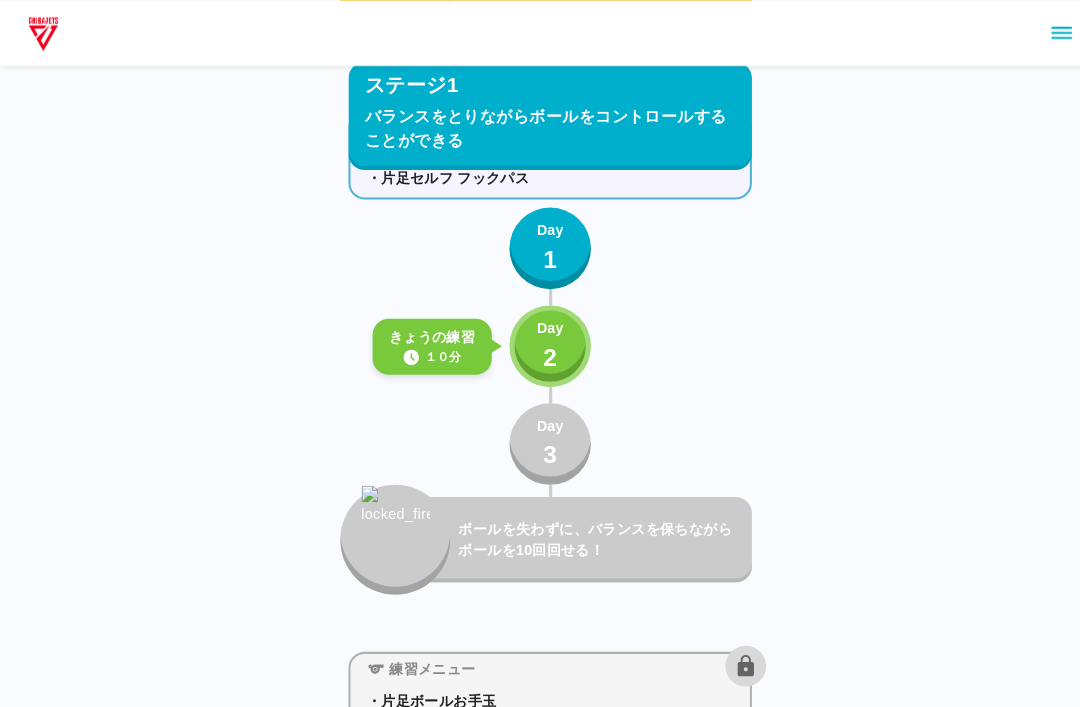 click on "Day 2" at bounding box center [540, 339] 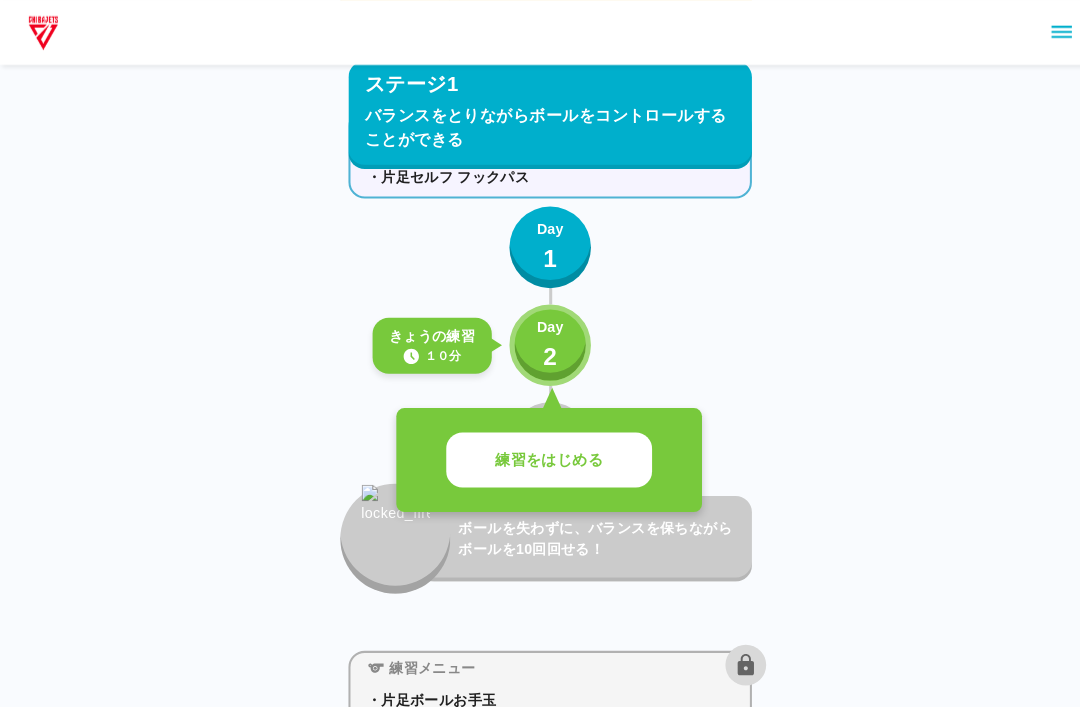 click on "練習をはじめる" at bounding box center (539, 452) 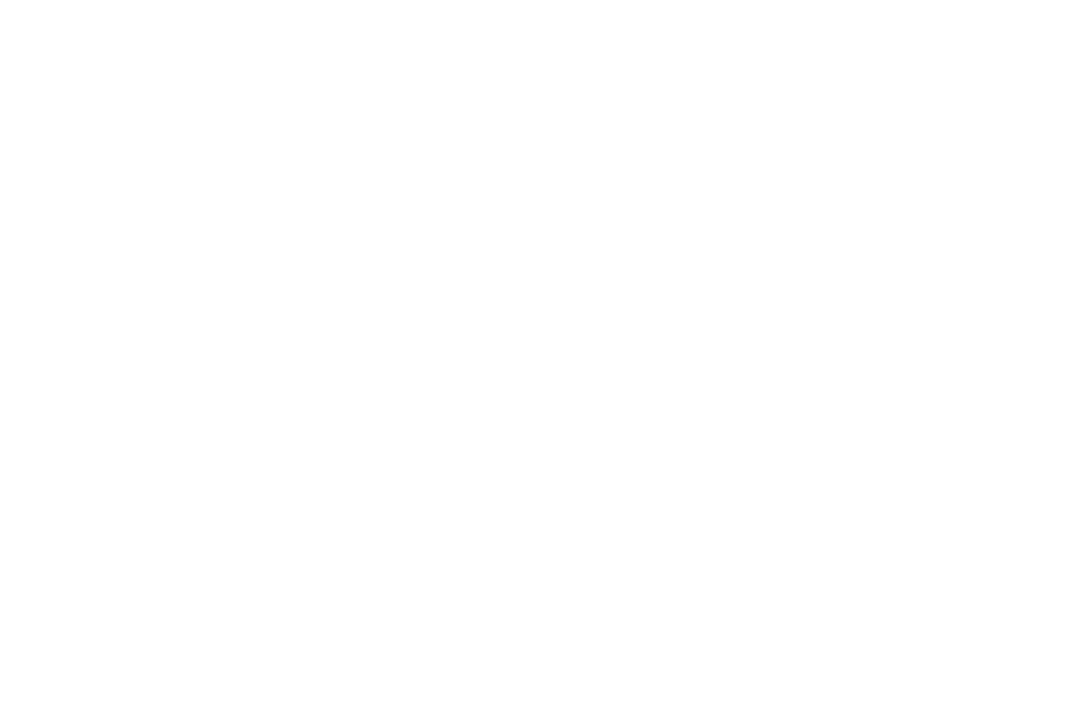 scroll, scrollTop: 0, scrollLeft: 0, axis: both 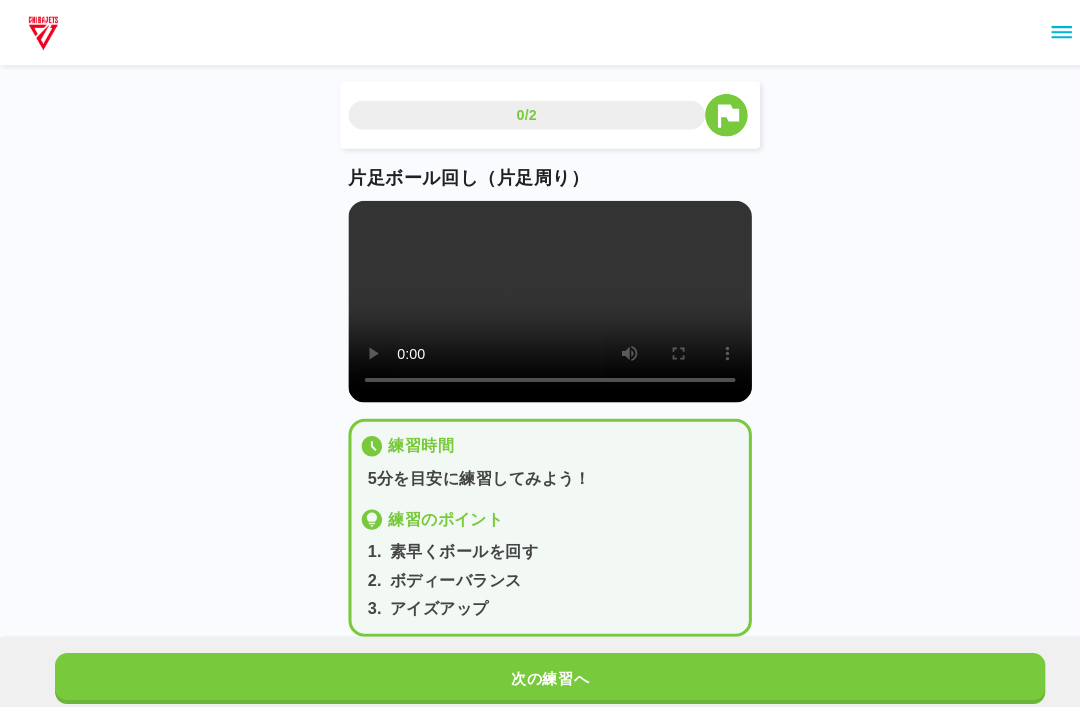 click at bounding box center [540, 296] 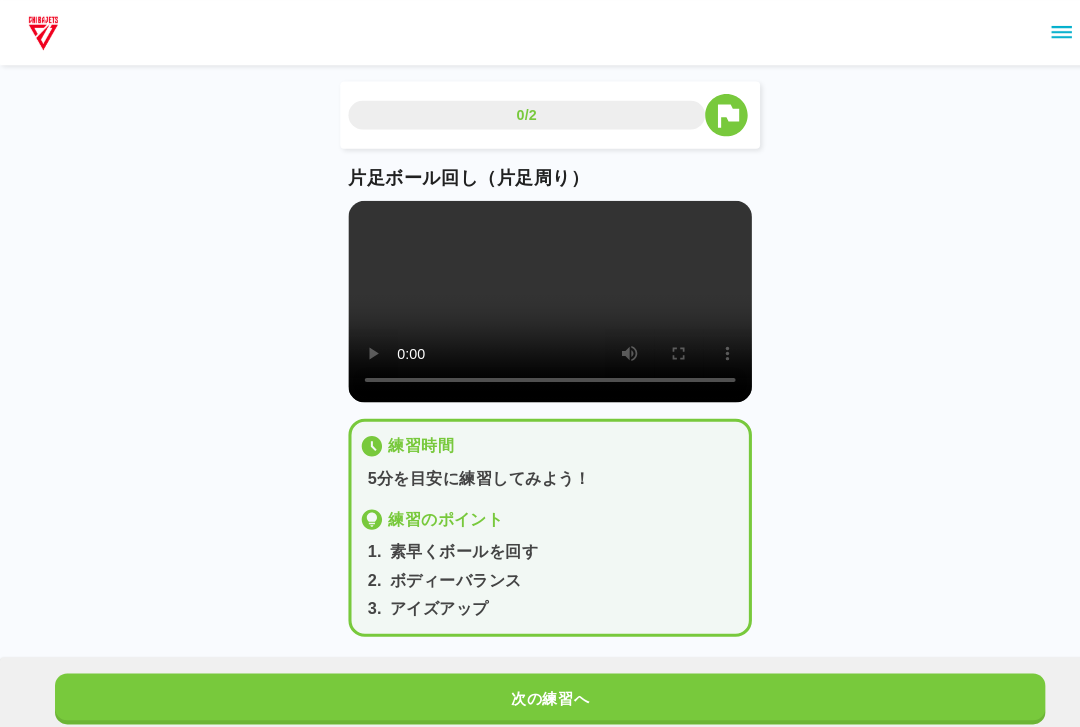 click at bounding box center [540, 296] 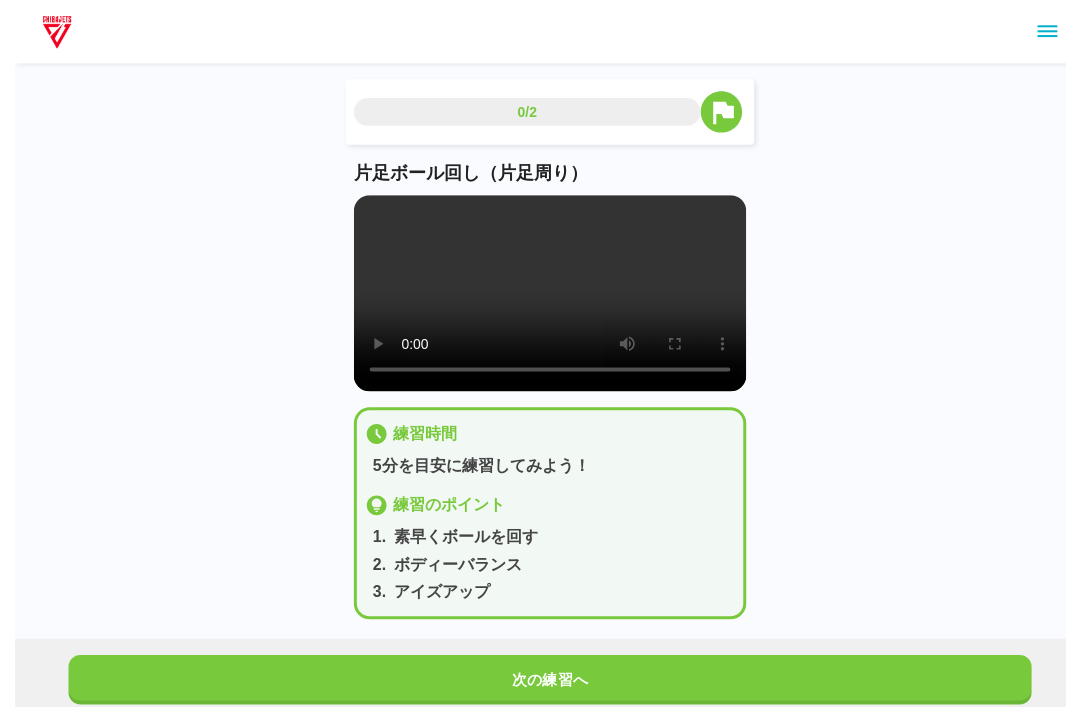 scroll, scrollTop: 7, scrollLeft: 0, axis: vertical 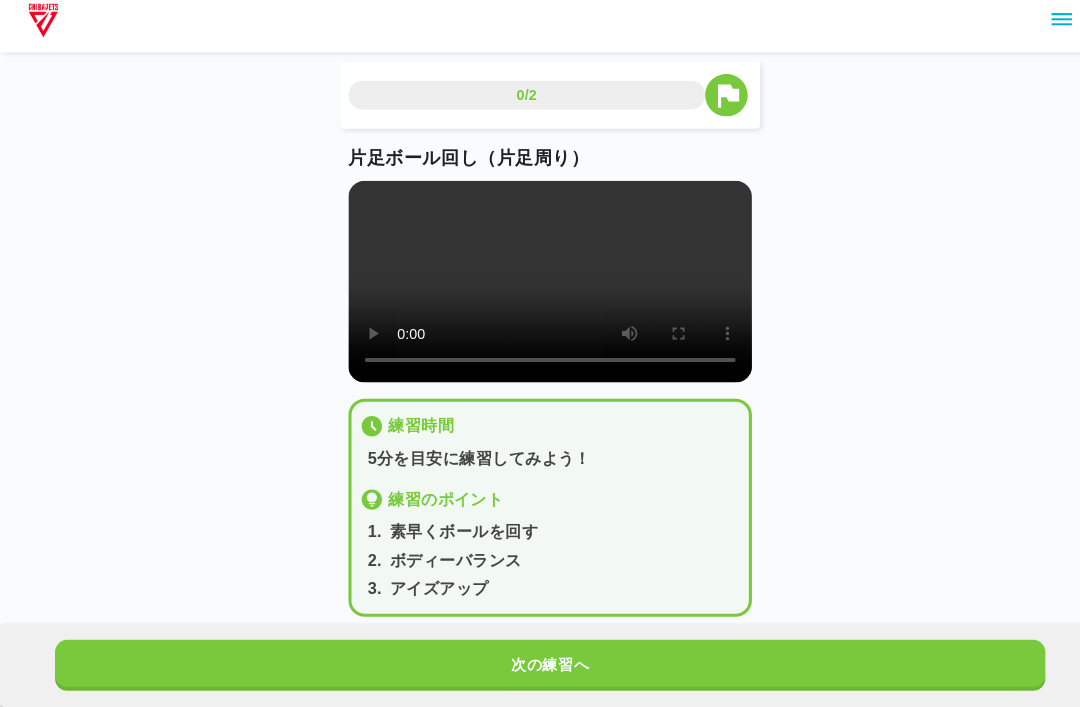 click on "次の練習へ" at bounding box center [540, 666] 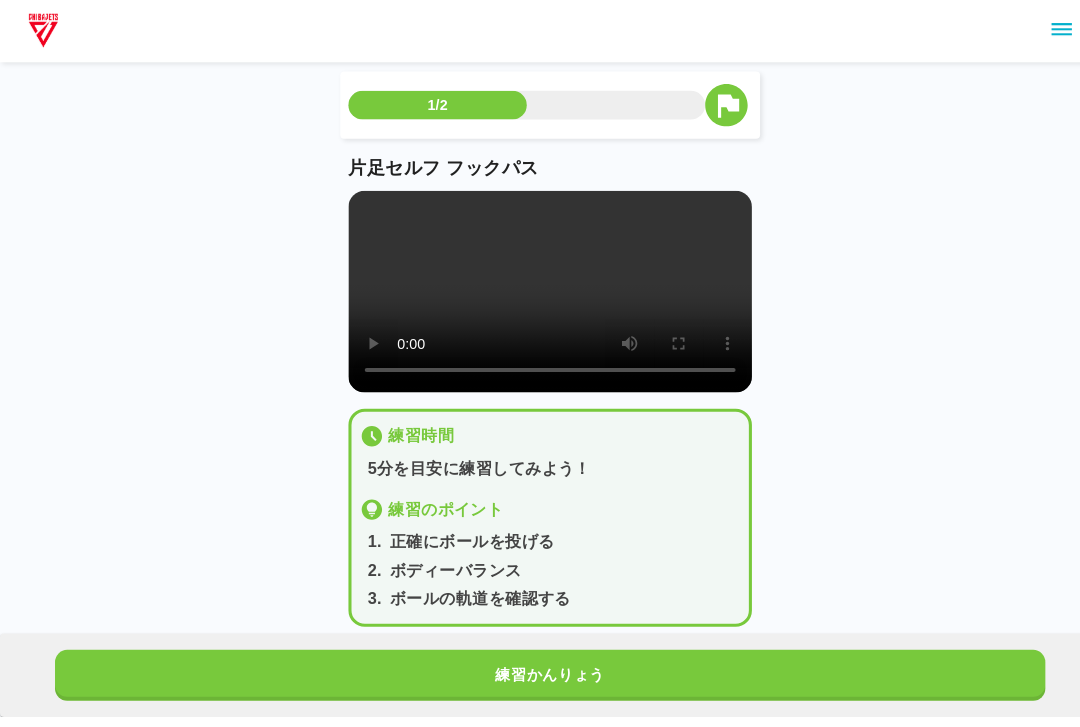 scroll, scrollTop: 0, scrollLeft: 0, axis: both 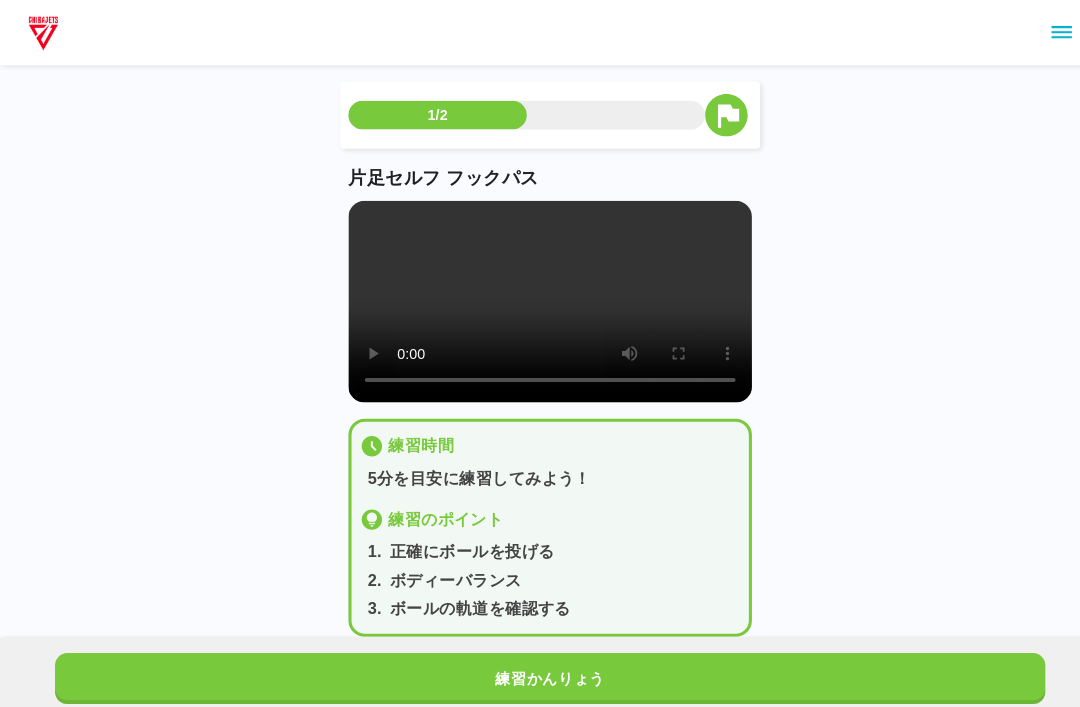 click at bounding box center [540, 296] 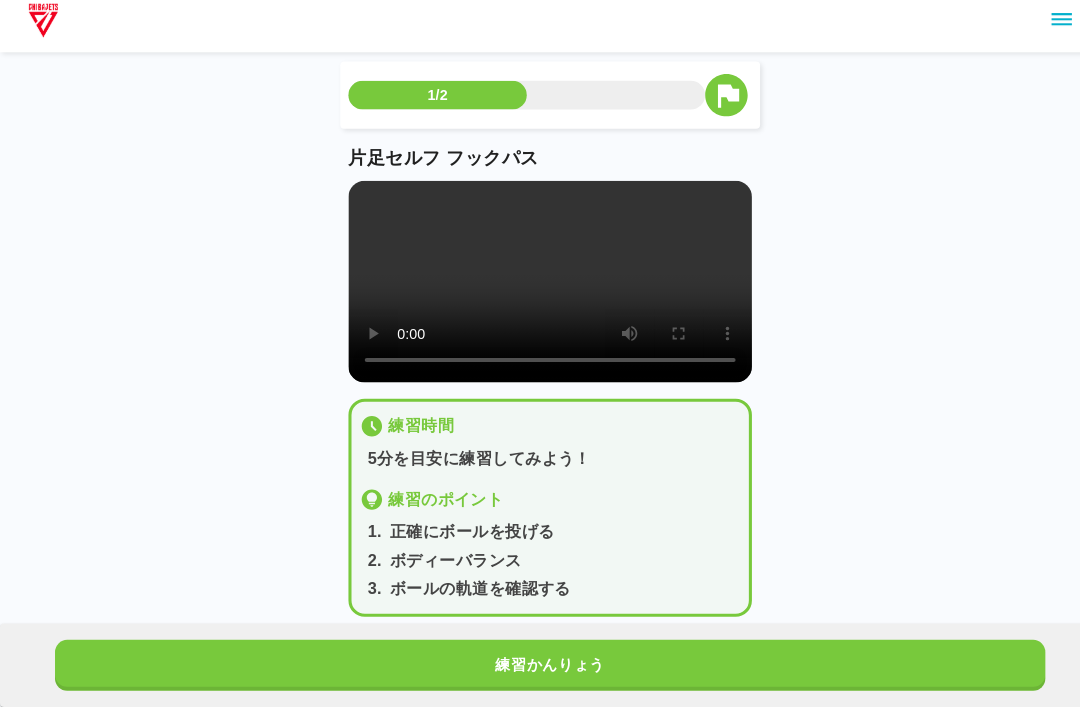 scroll, scrollTop: 0, scrollLeft: 0, axis: both 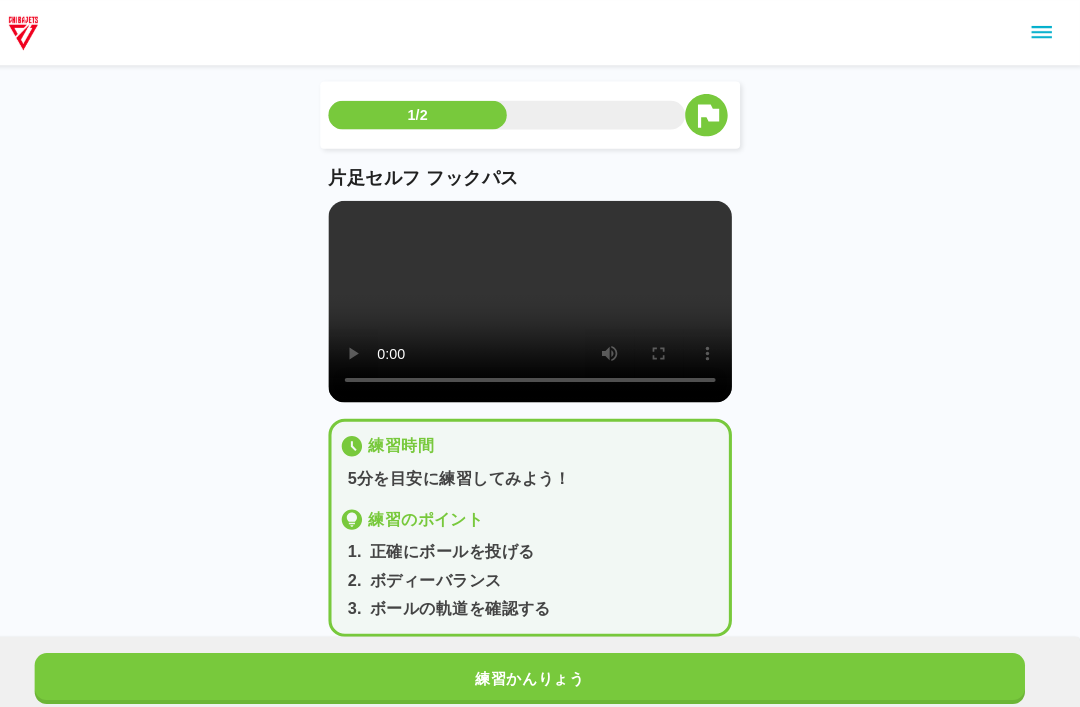 click on "練習かんりょう" at bounding box center (540, 666) 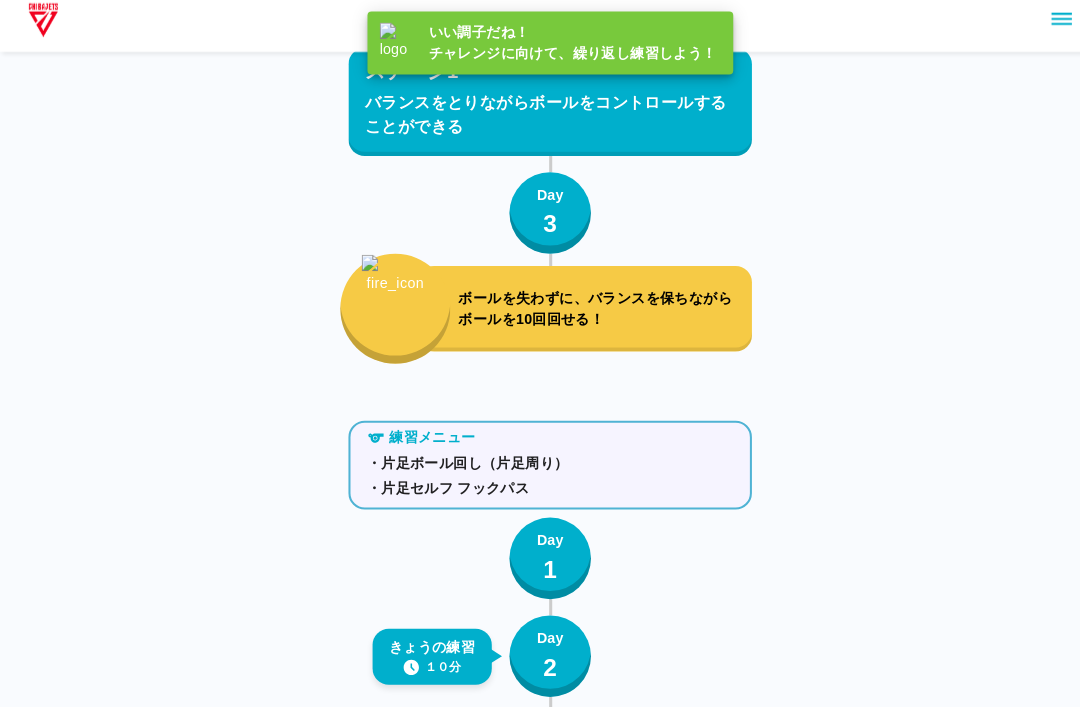 scroll, scrollTop: 604, scrollLeft: 0, axis: vertical 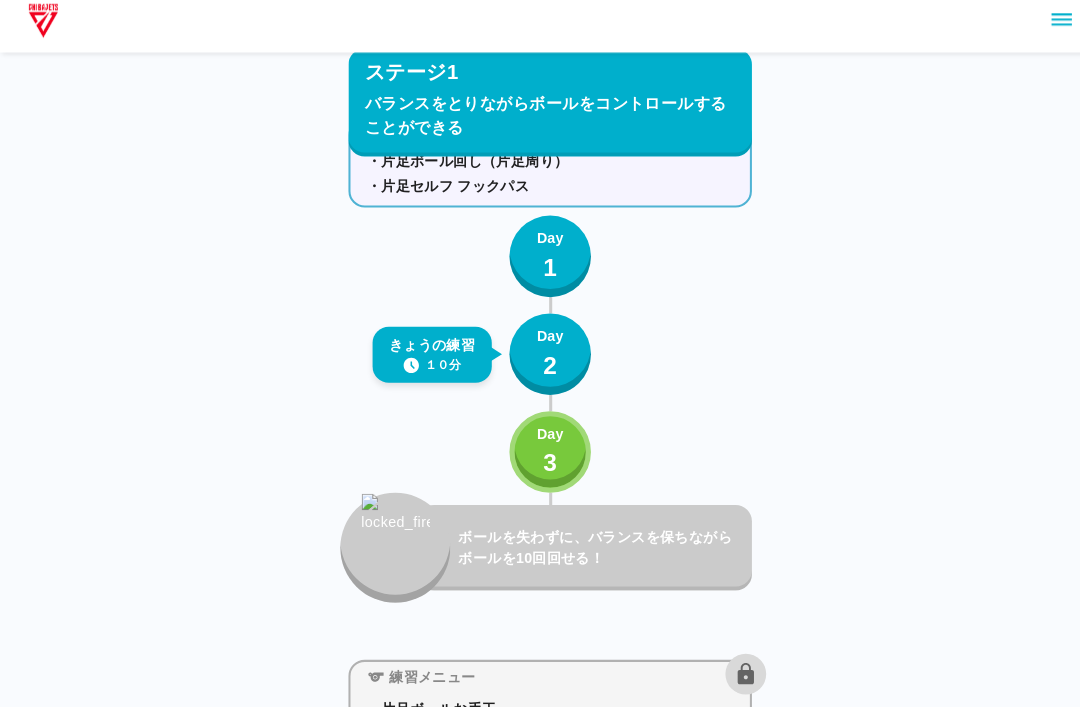 click 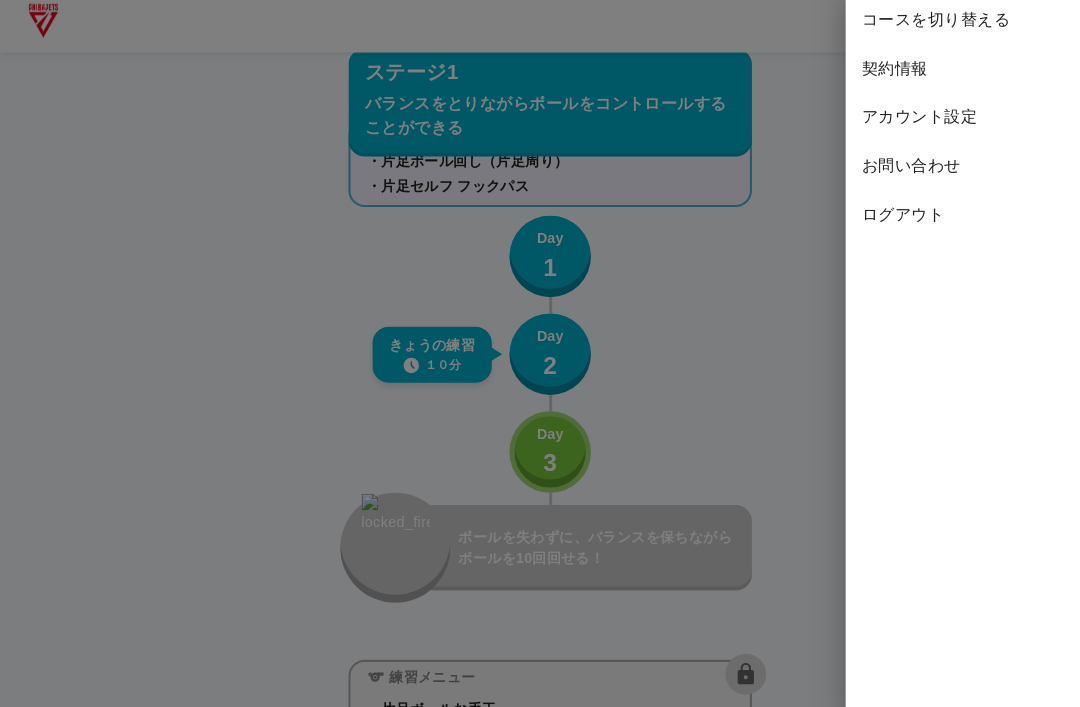click on "コースを切り替える" at bounding box center [955, 32] 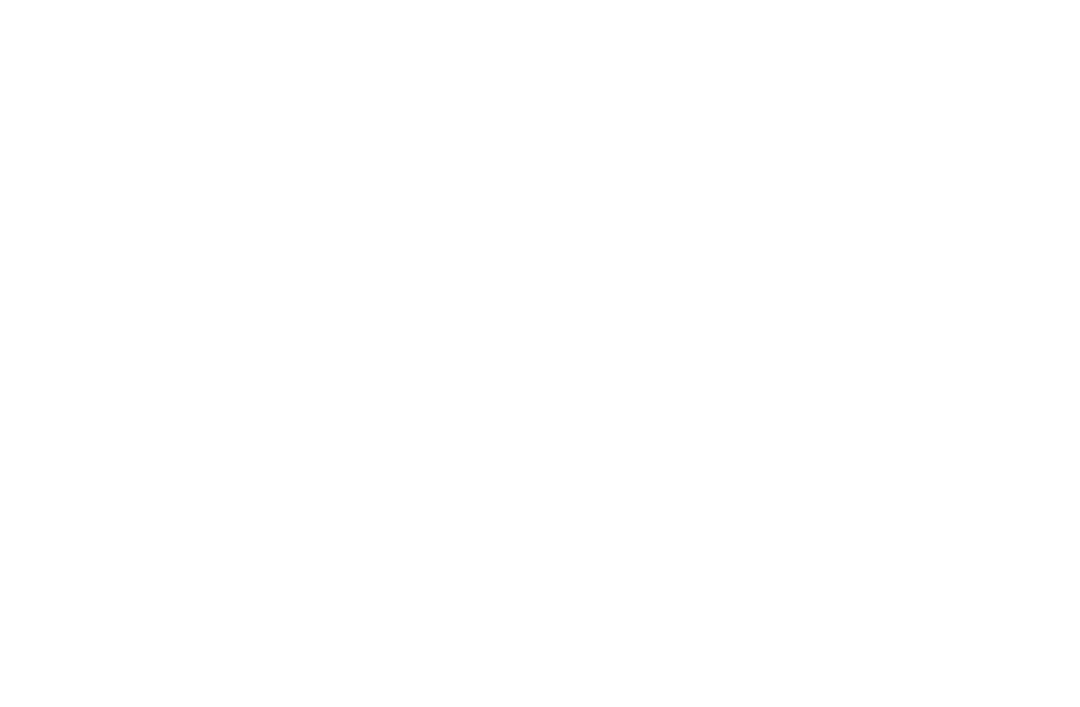 scroll, scrollTop: 0, scrollLeft: 0, axis: both 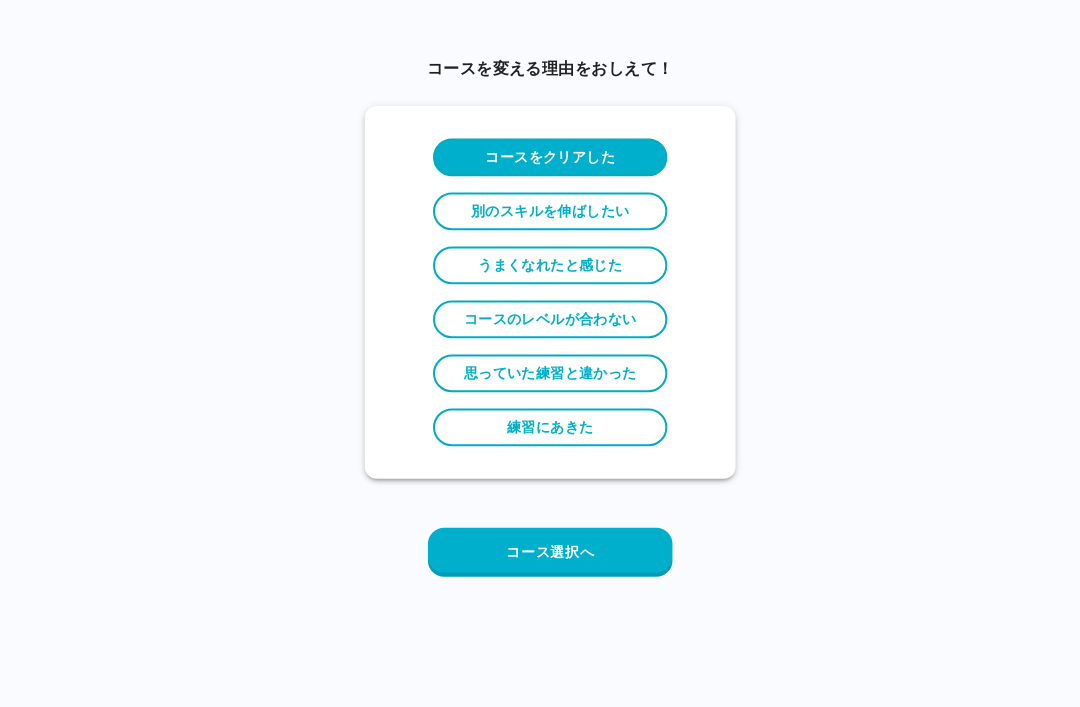 click on "コース選択へ" at bounding box center [540, 542] 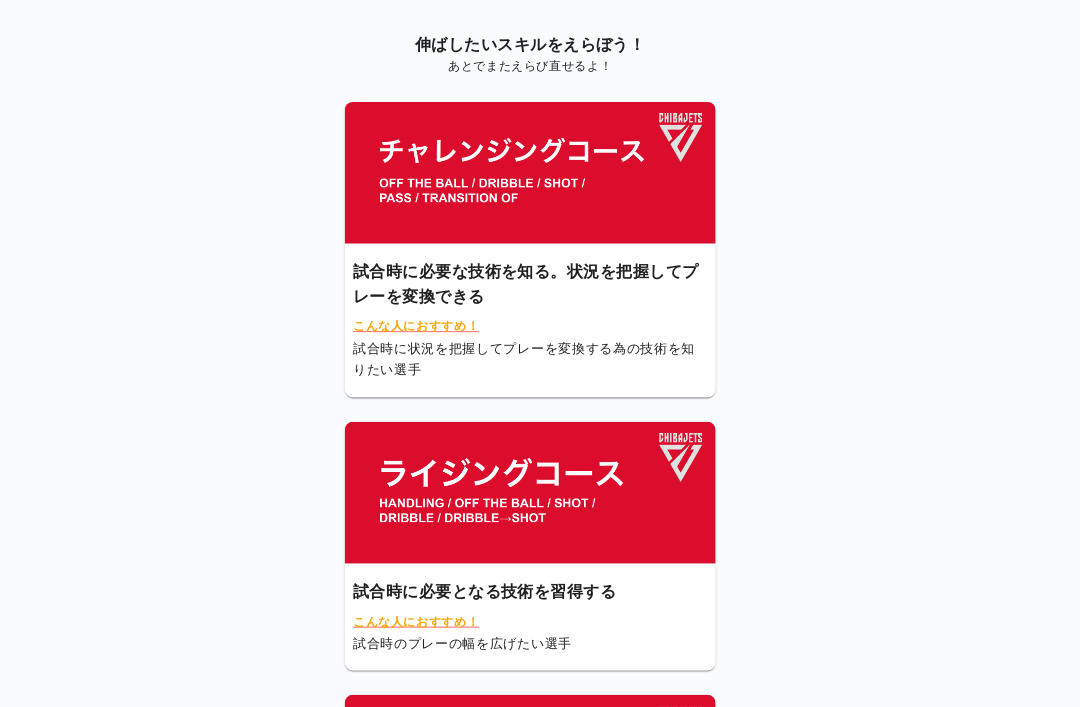 click at bounding box center (540, 169) 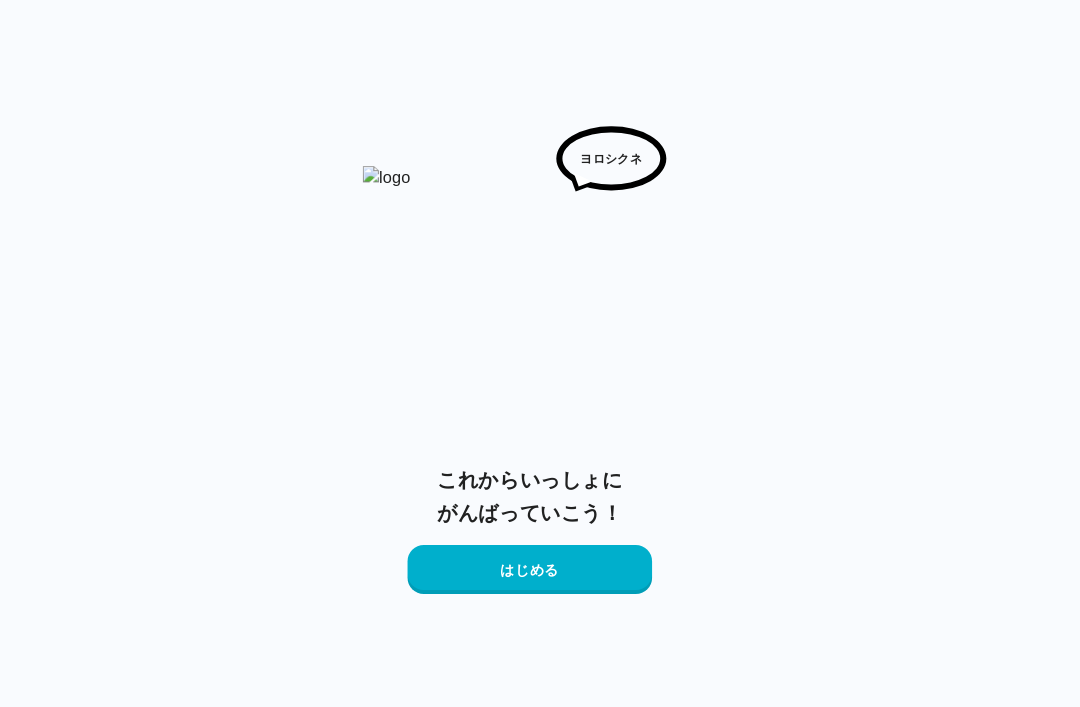 click at bounding box center [540, 313] 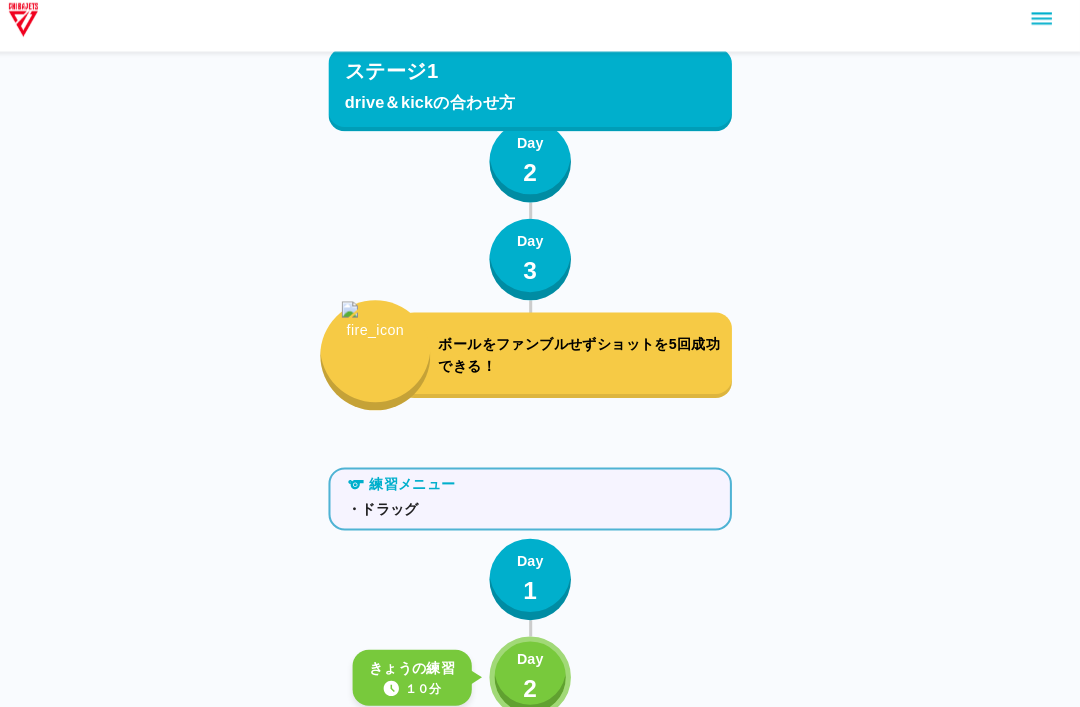 scroll, scrollTop: 555, scrollLeft: 0, axis: vertical 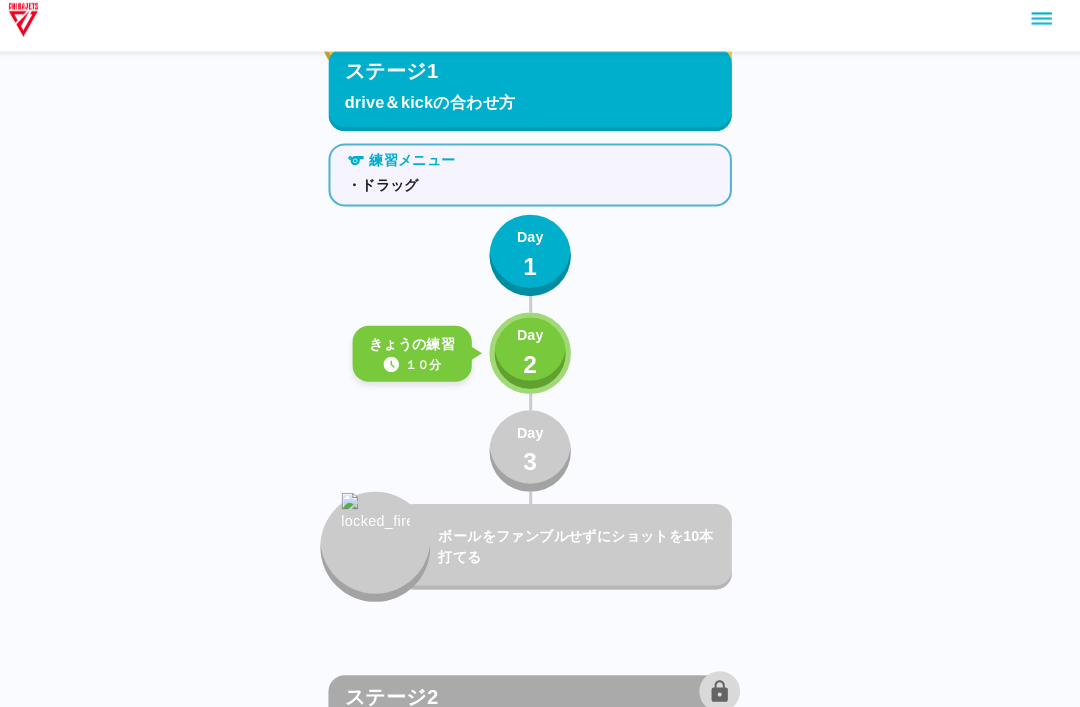 click on "2" at bounding box center (540, 371) 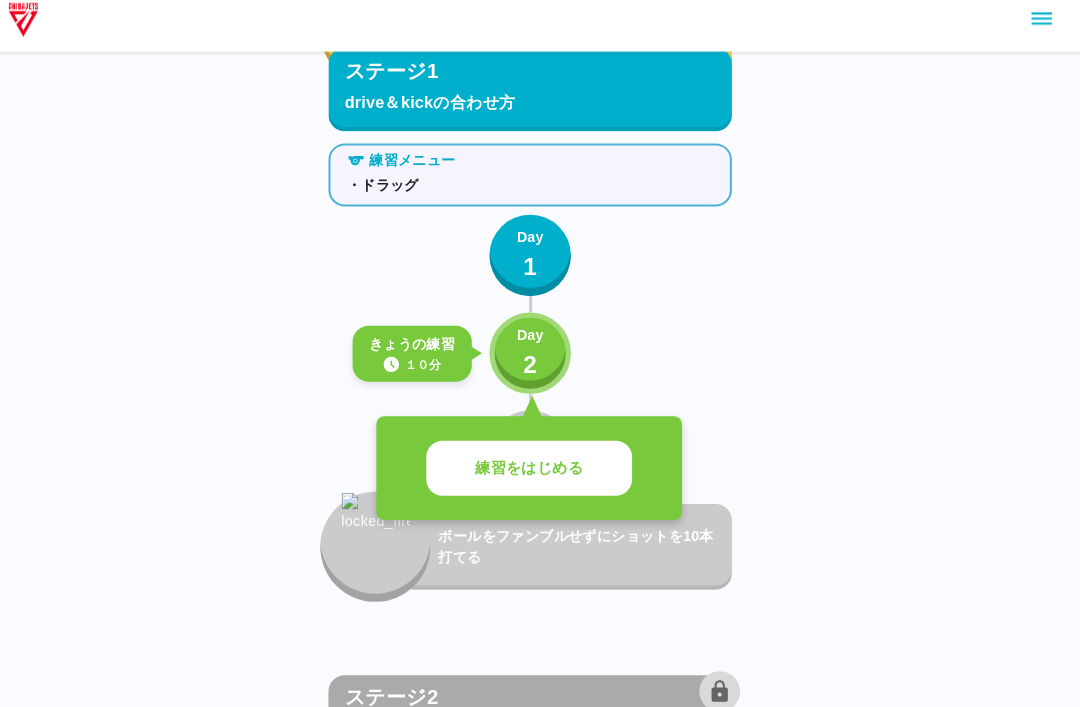click on "練習をはじめる" at bounding box center [539, 473] 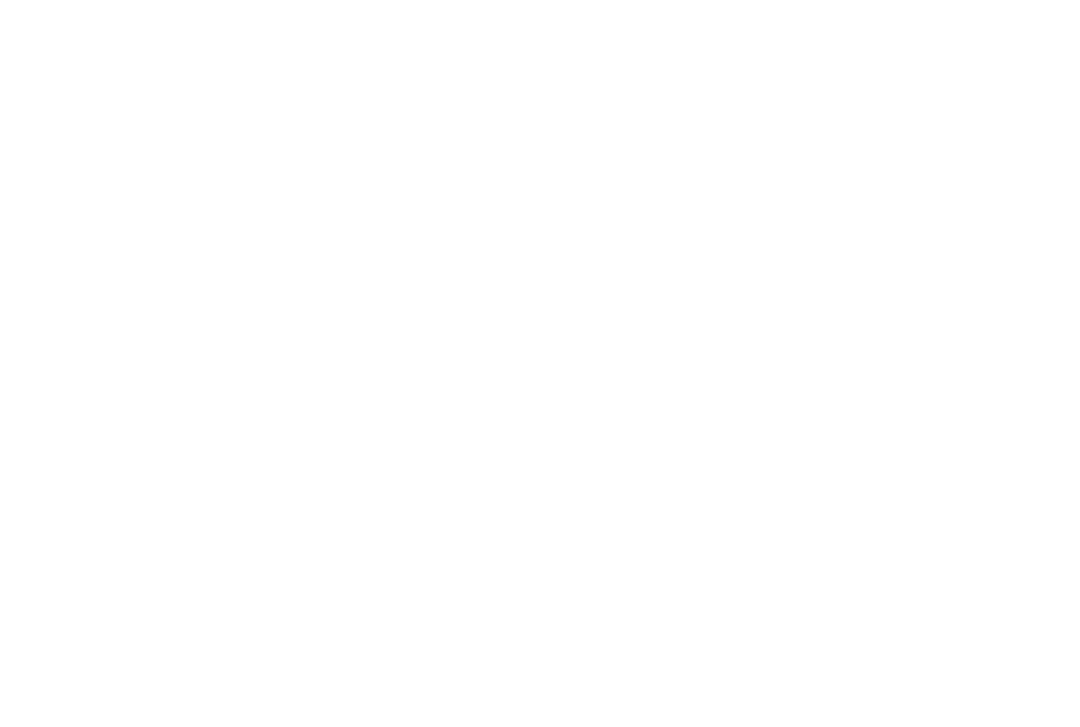 scroll, scrollTop: 0, scrollLeft: 0, axis: both 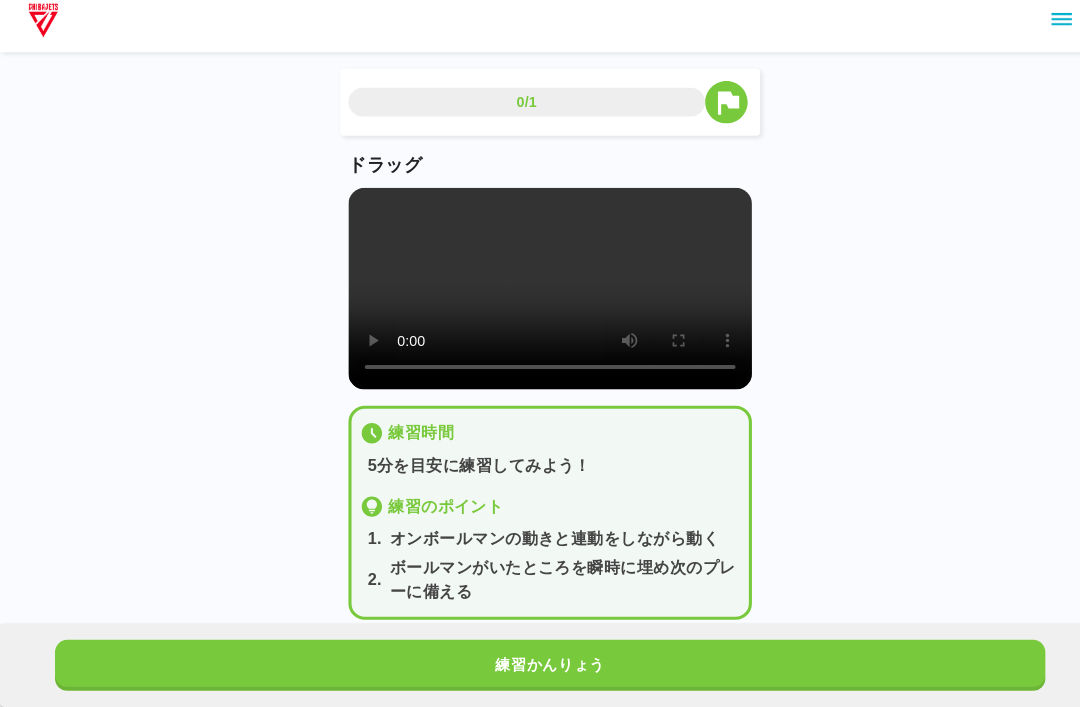click at bounding box center [540, 296] 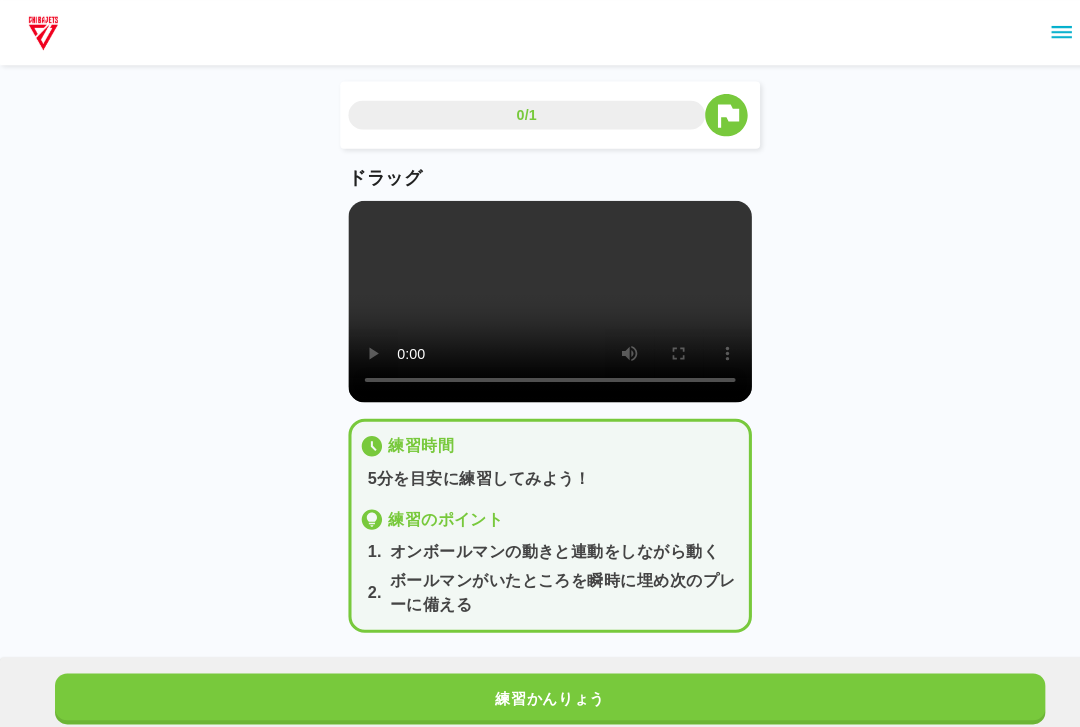 click at bounding box center (540, 296) 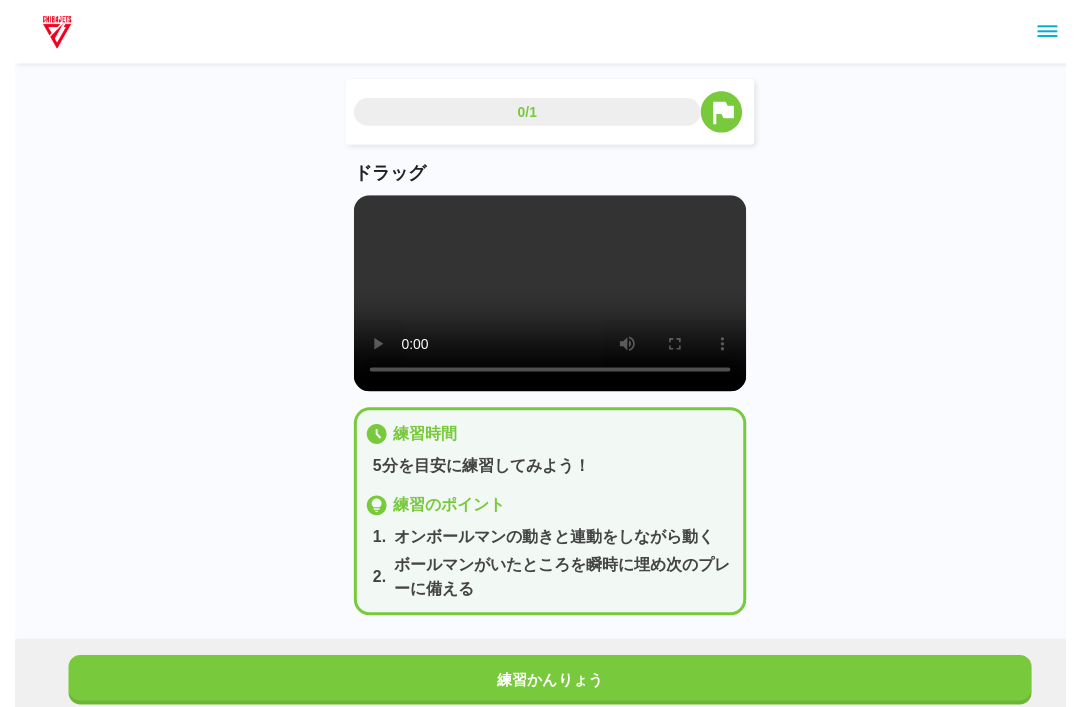 scroll, scrollTop: 7, scrollLeft: 0, axis: vertical 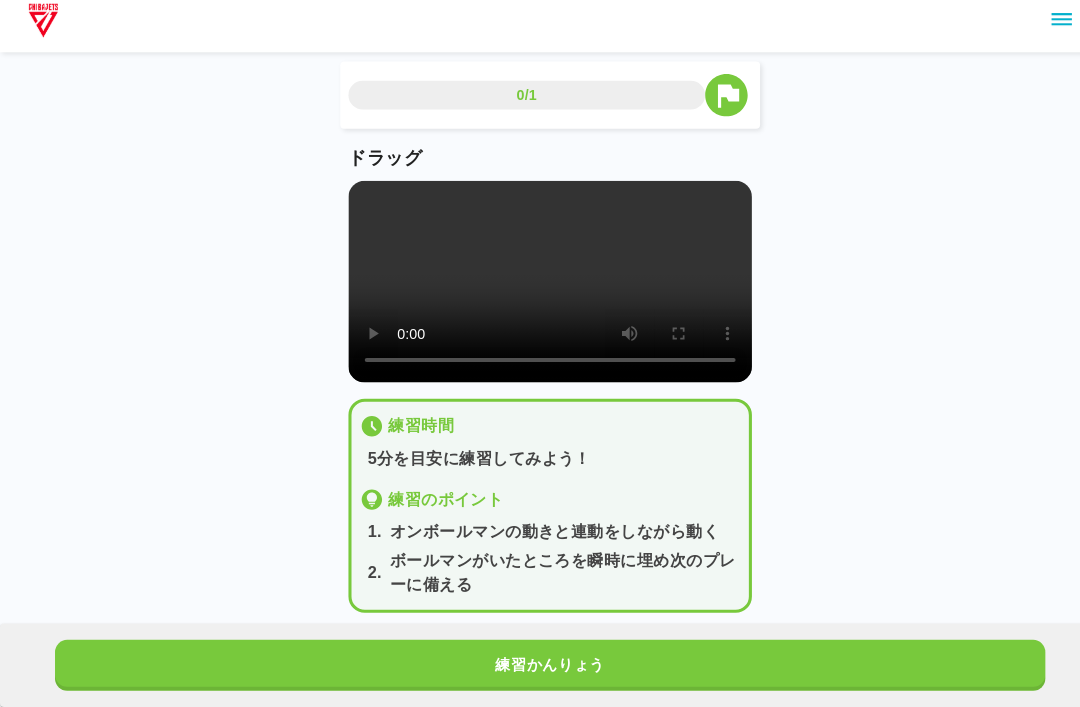 type 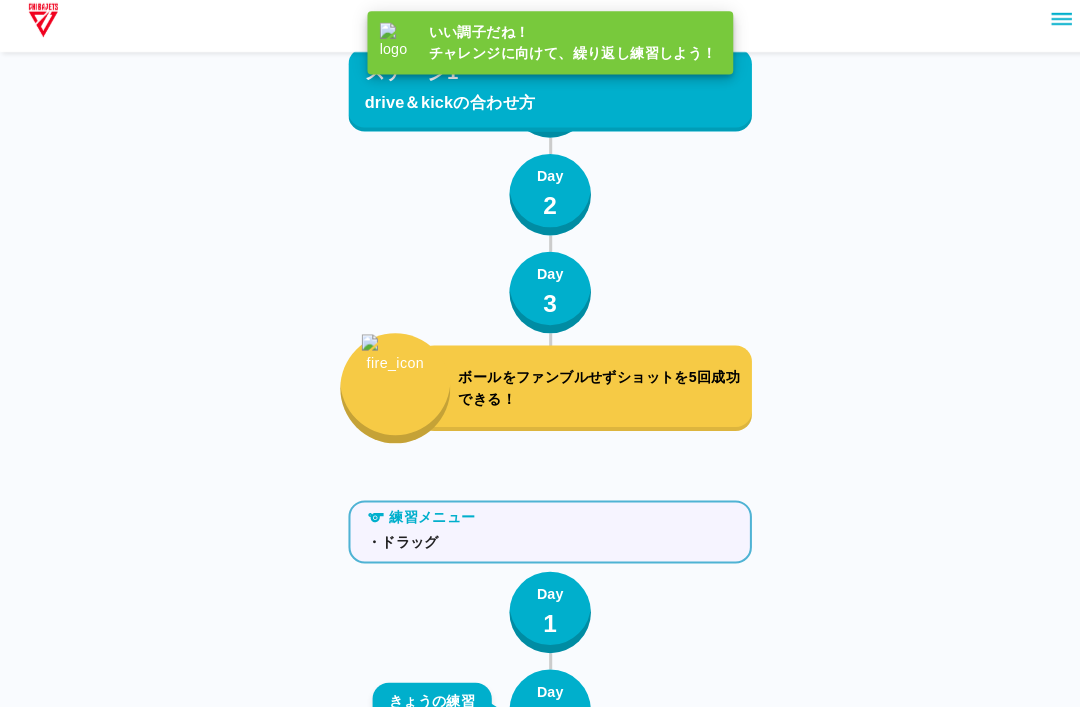 scroll, scrollTop: 555, scrollLeft: 0, axis: vertical 